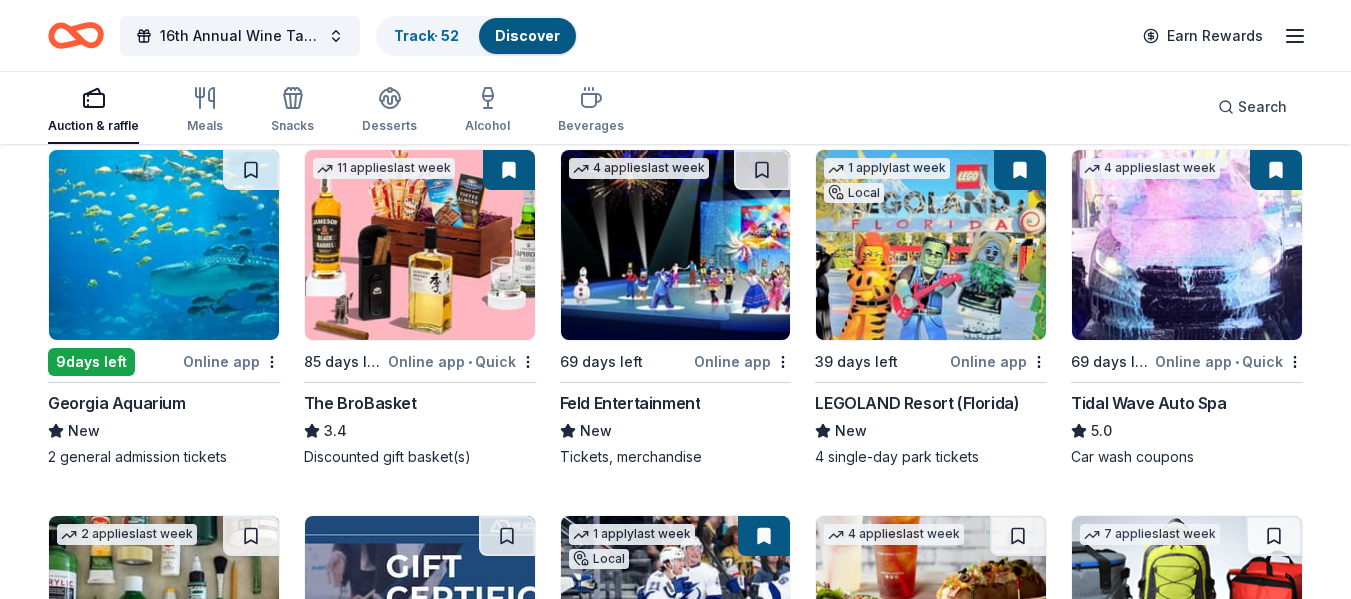 scroll, scrollTop: 3634, scrollLeft: 0, axis: vertical 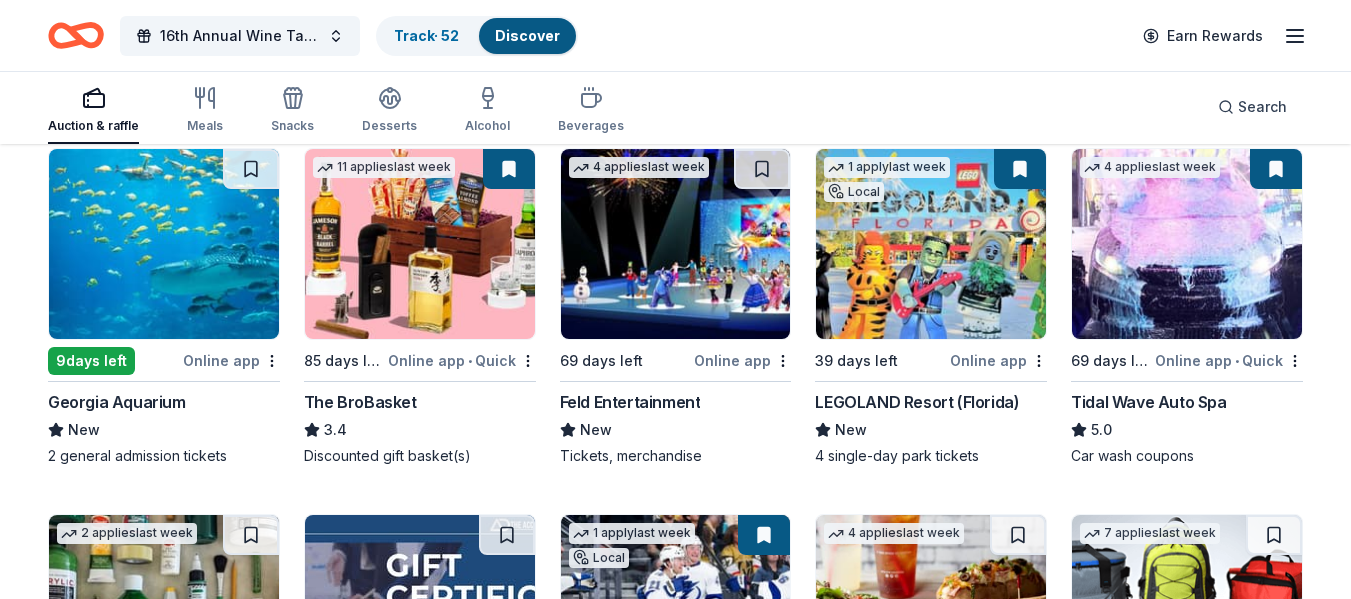 click at bounding box center [676, 244] 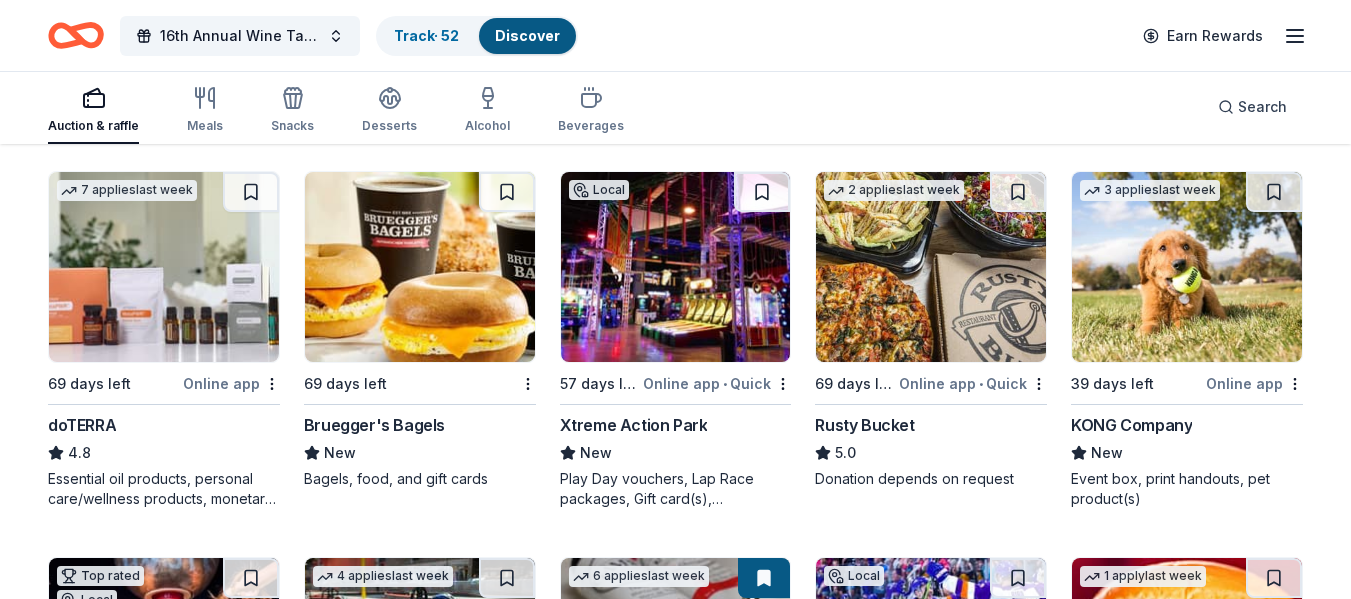 scroll, scrollTop: 5523, scrollLeft: 0, axis: vertical 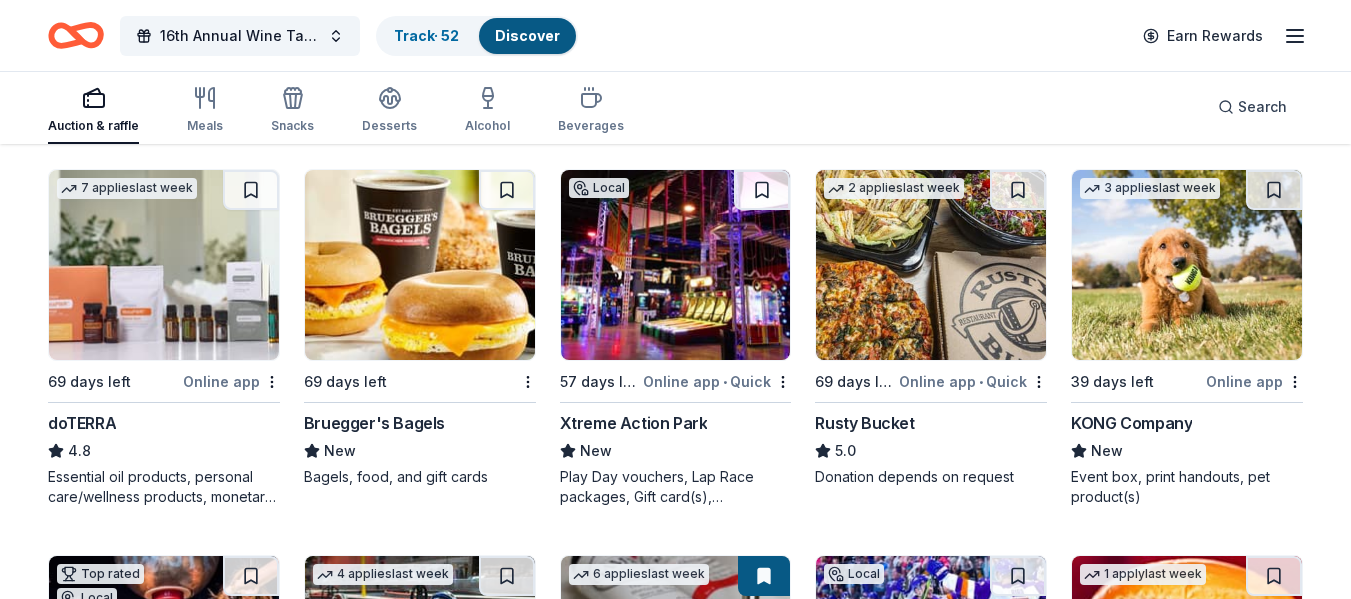 click at bounding box center (931, 265) 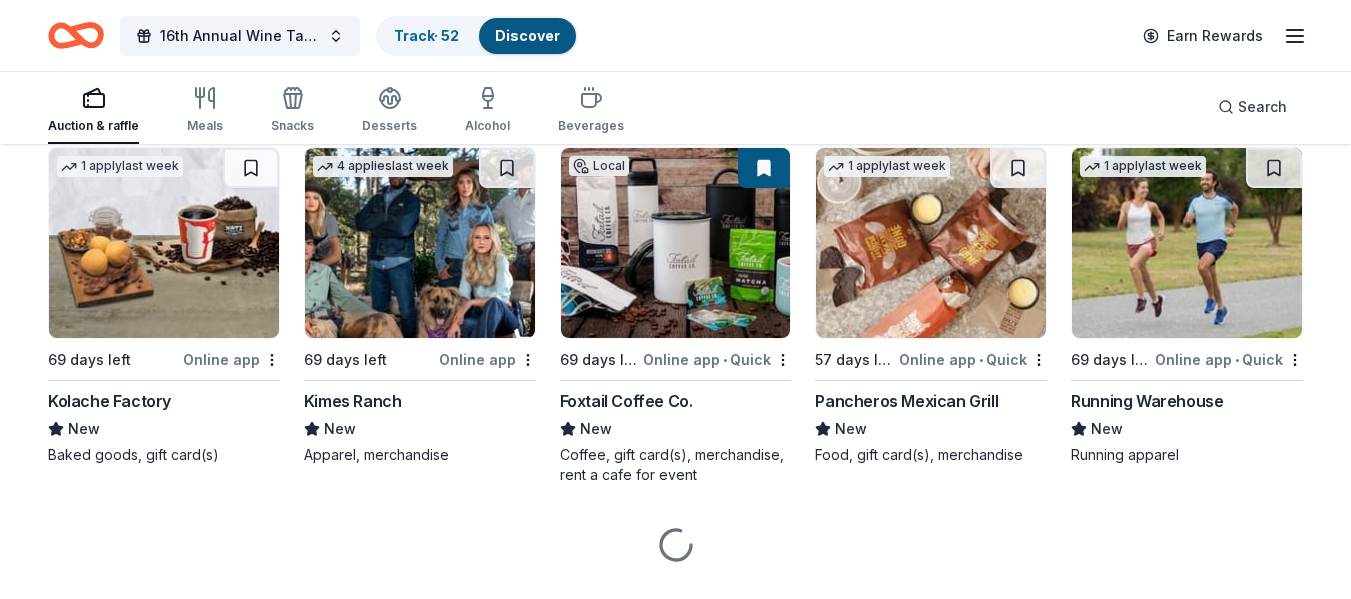 scroll, scrollTop: 6704, scrollLeft: 0, axis: vertical 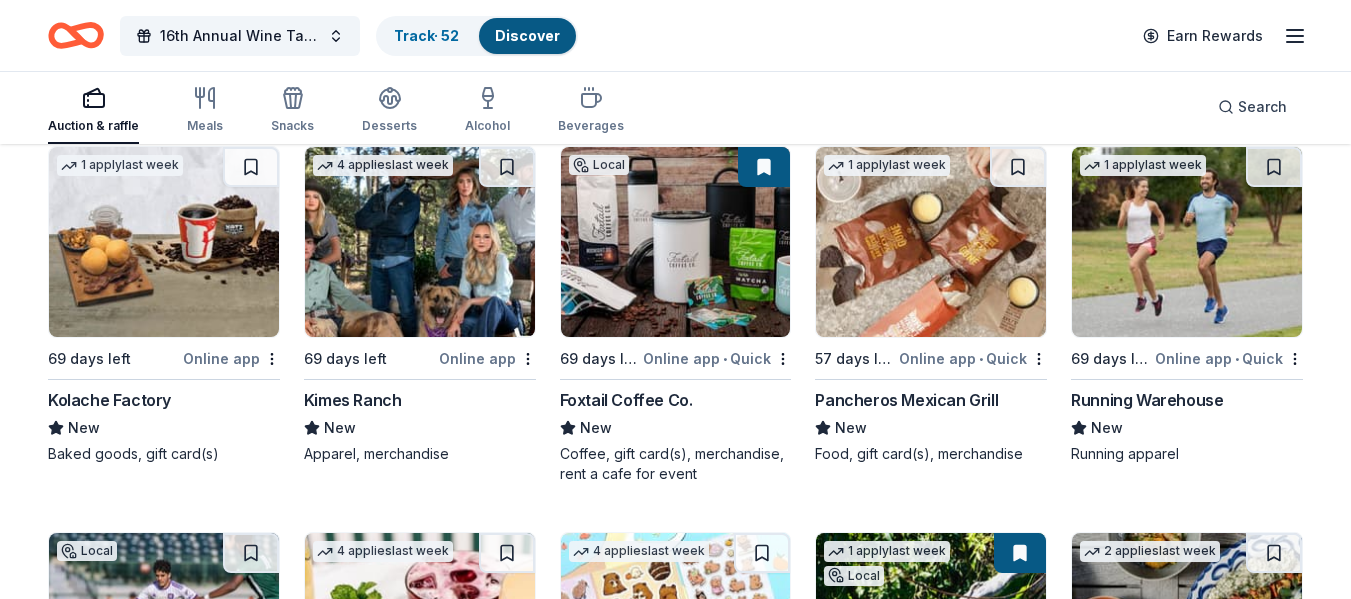 click at bounding box center [931, 242] 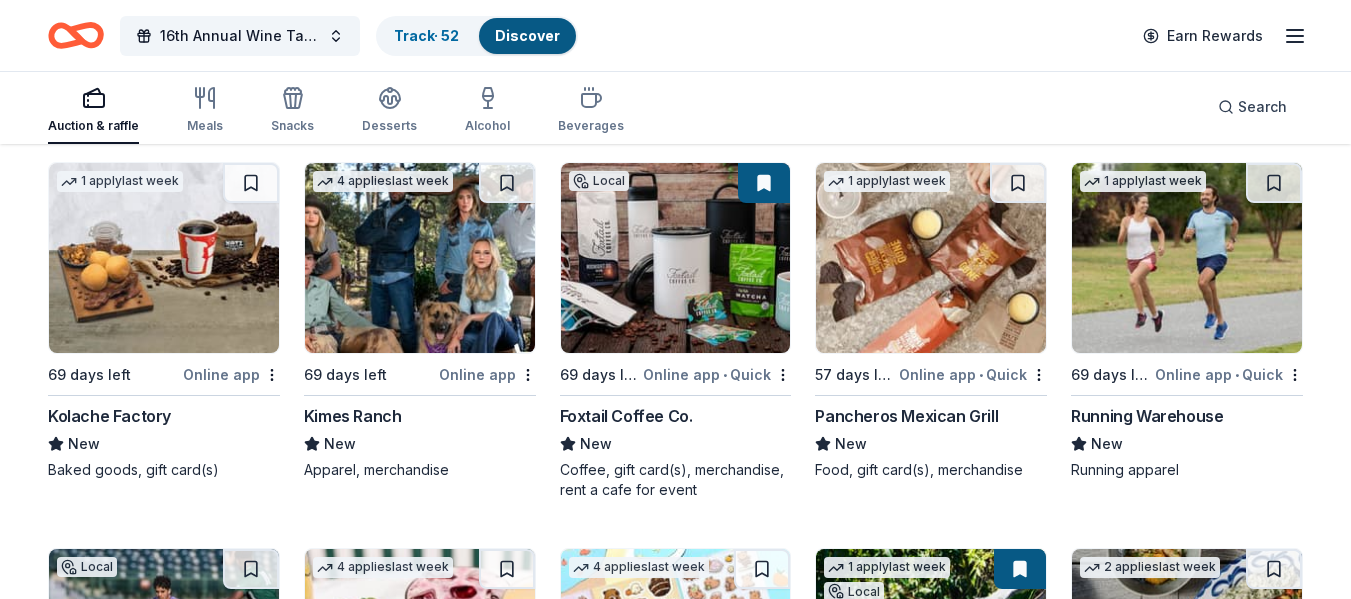 scroll, scrollTop: 6687, scrollLeft: 0, axis: vertical 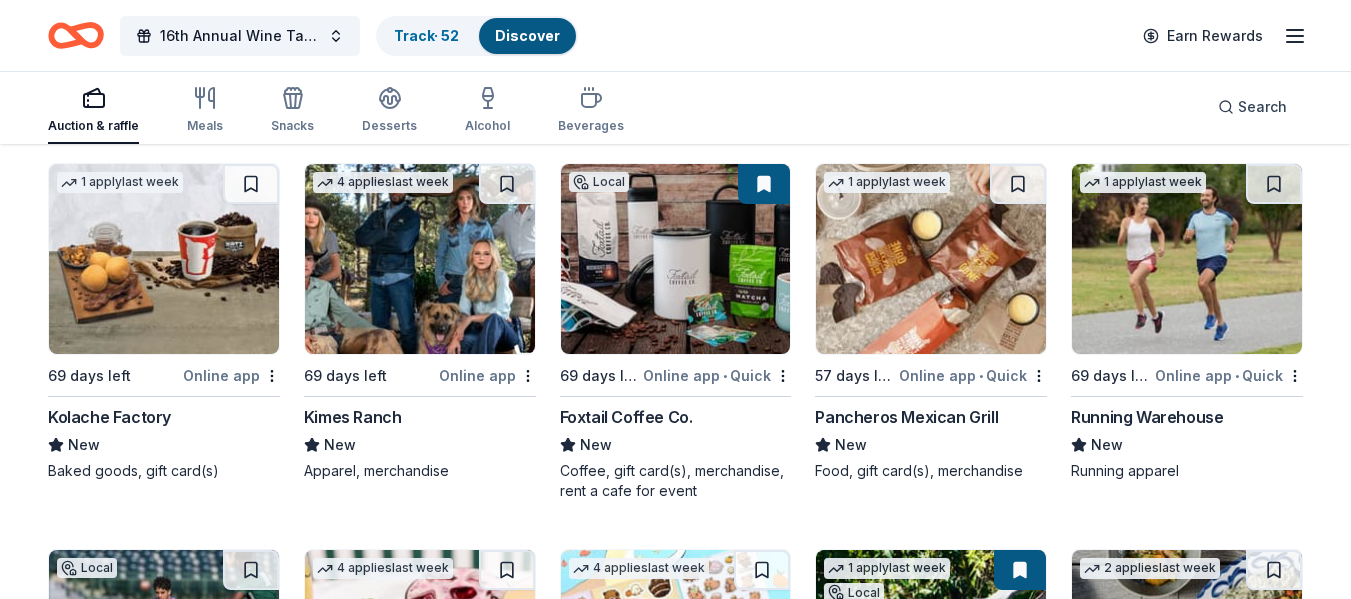 click at bounding box center (931, 259) 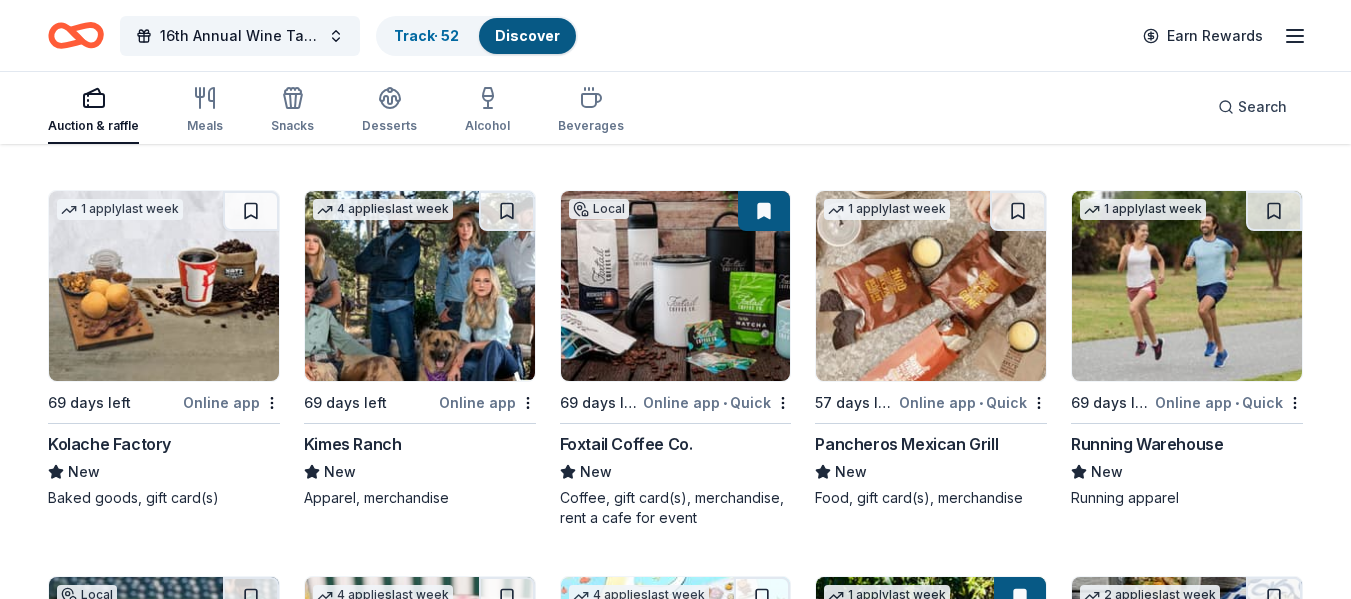 scroll, scrollTop: 6659, scrollLeft: 0, axis: vertical 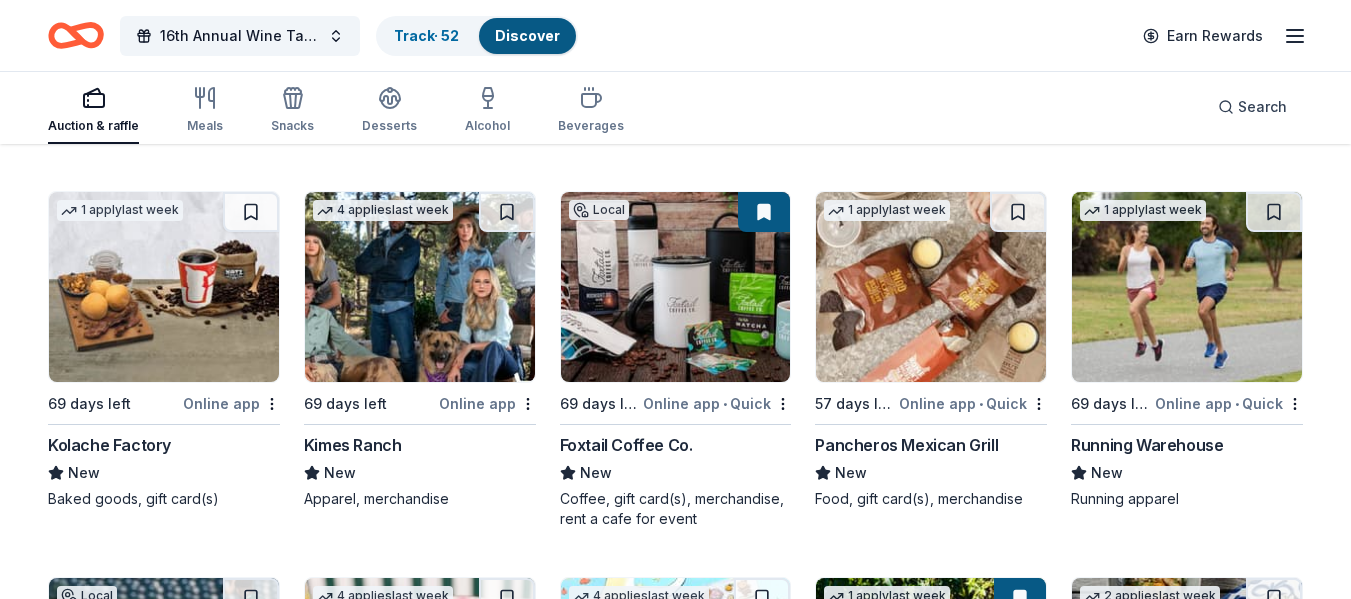 click at bounding box center (164, 287) 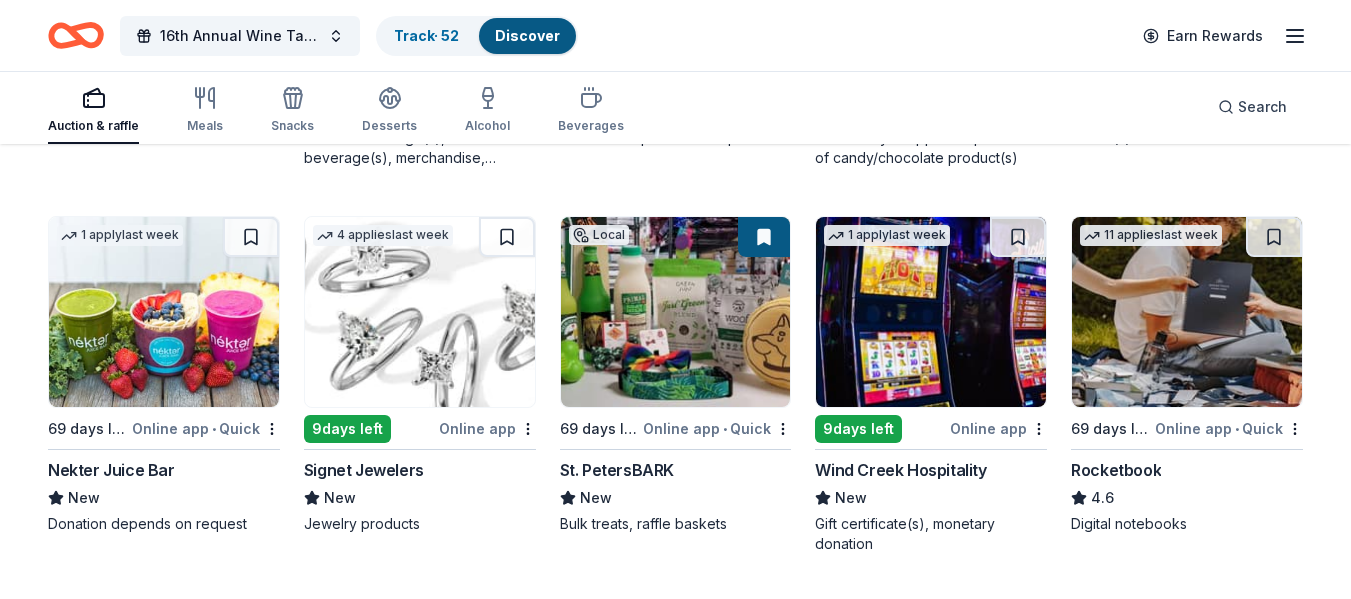 scroll, scrollTop: 7470, scrollLeft: 0, axis: vertical 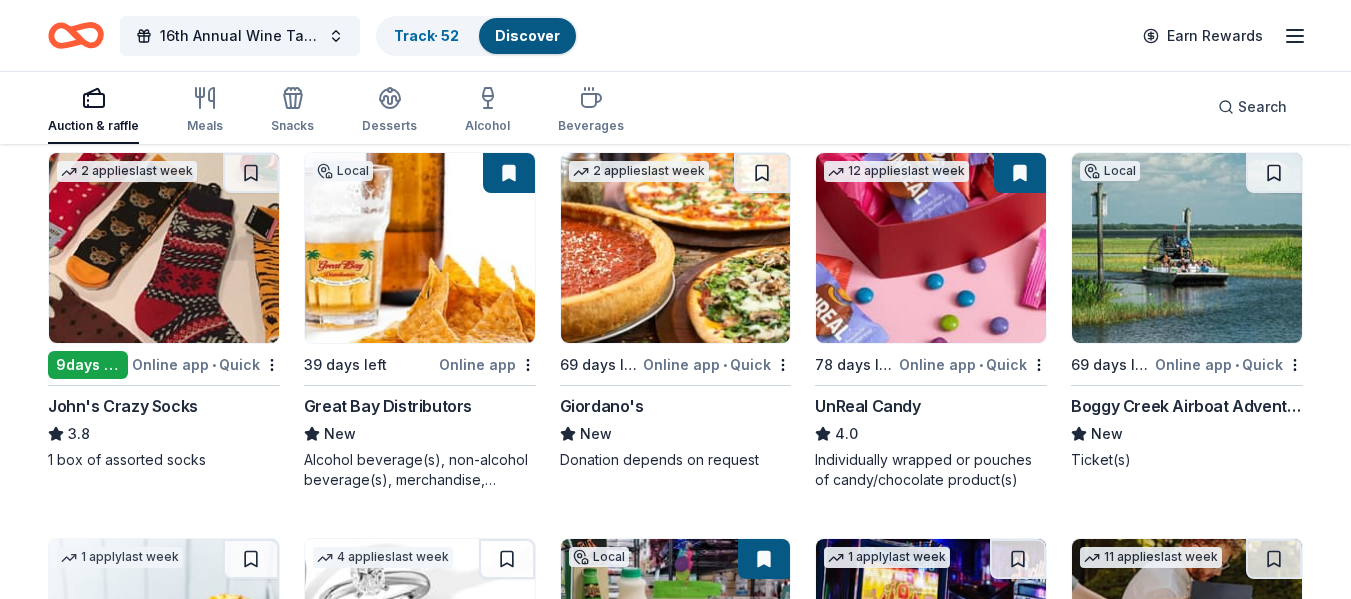 click at bounding box center [164, 248] 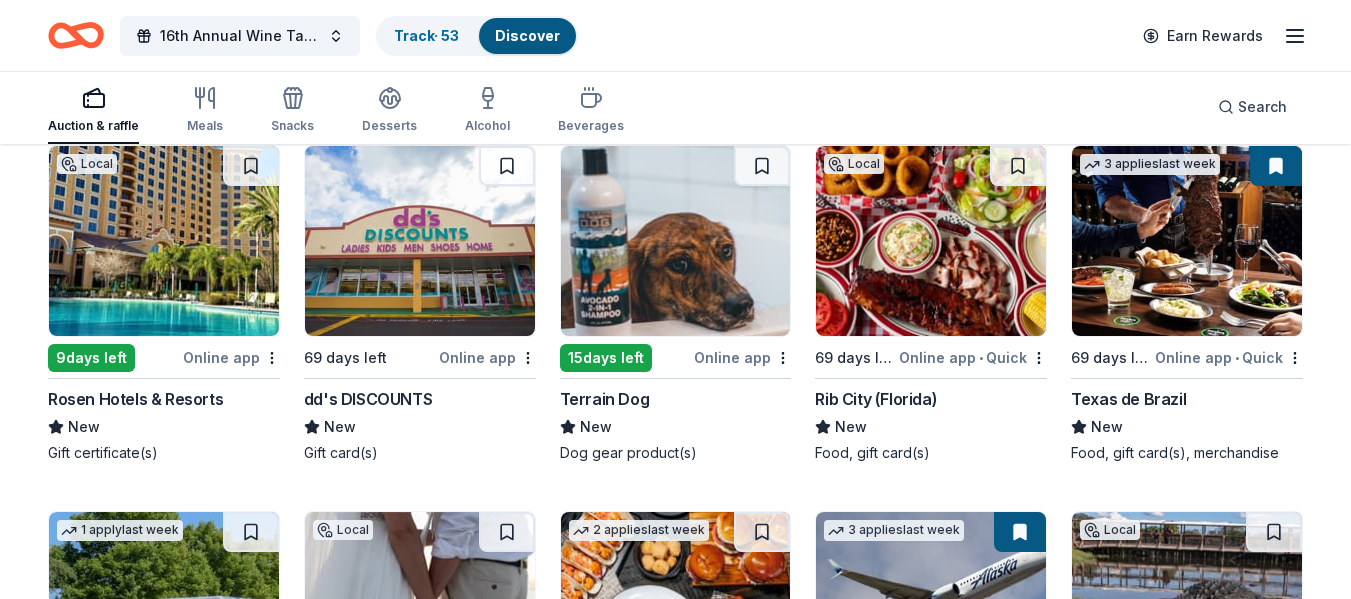 scroll, scrollTop: 9402, scrollLeft: 0, axis: vertical 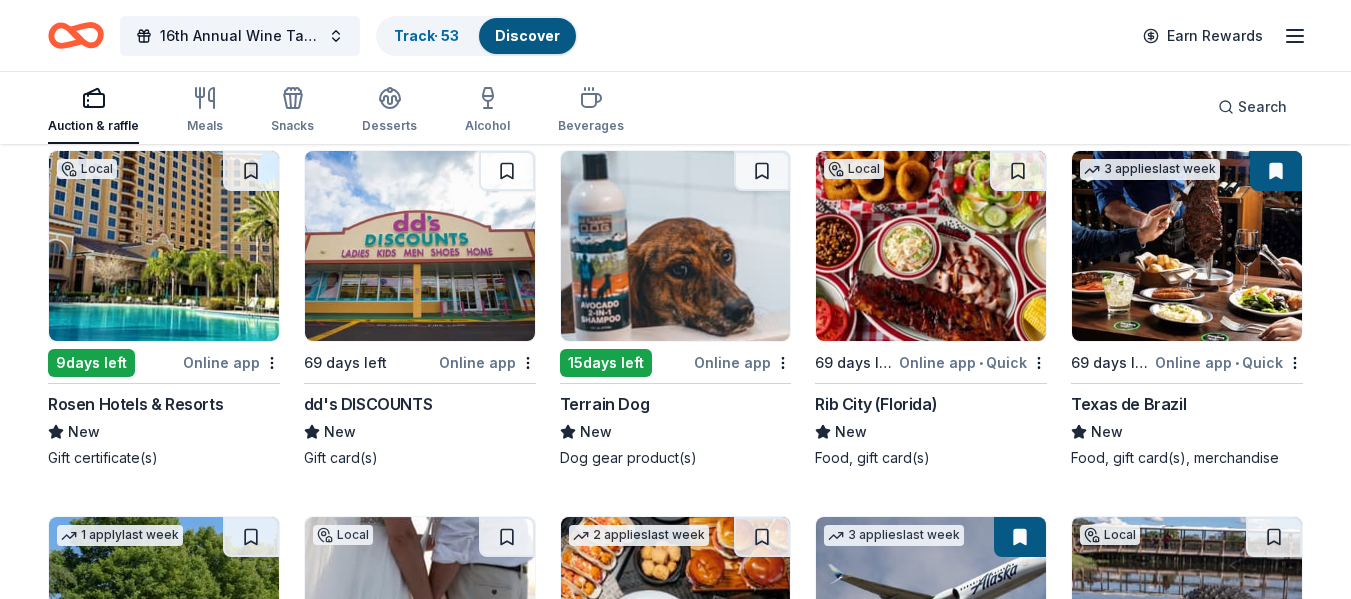 click at bounding box center [931, 246] 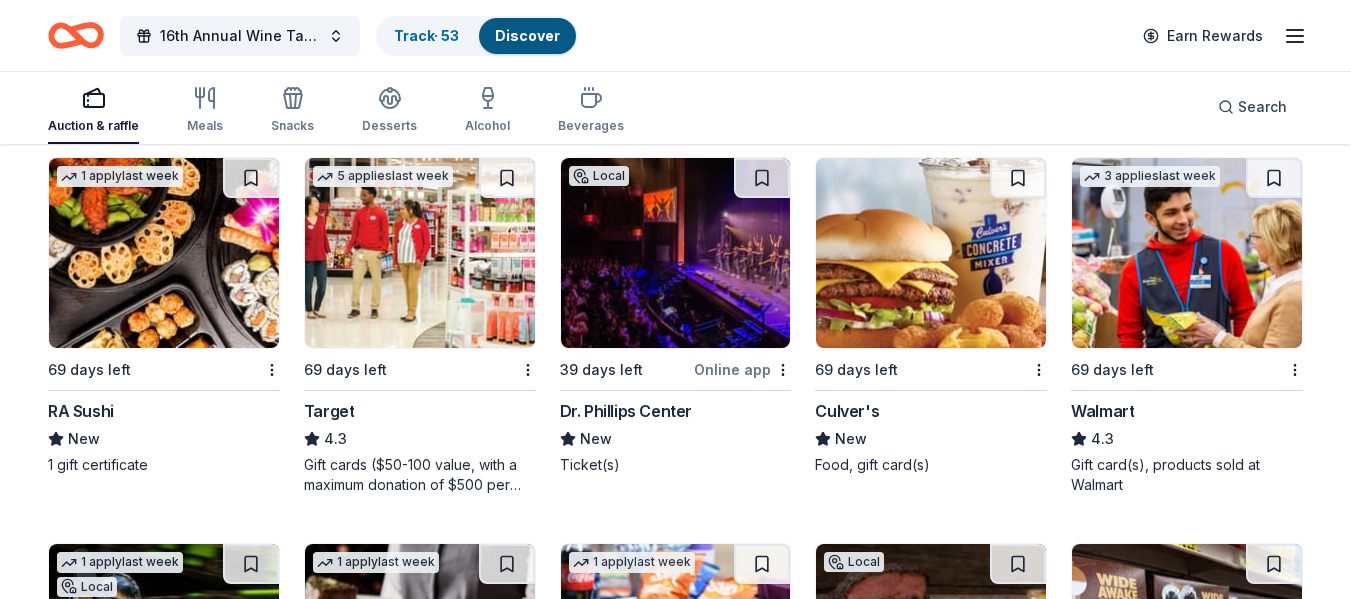 scroll, scrollTop: 12445, scrollLeft: 0, axis: vertical 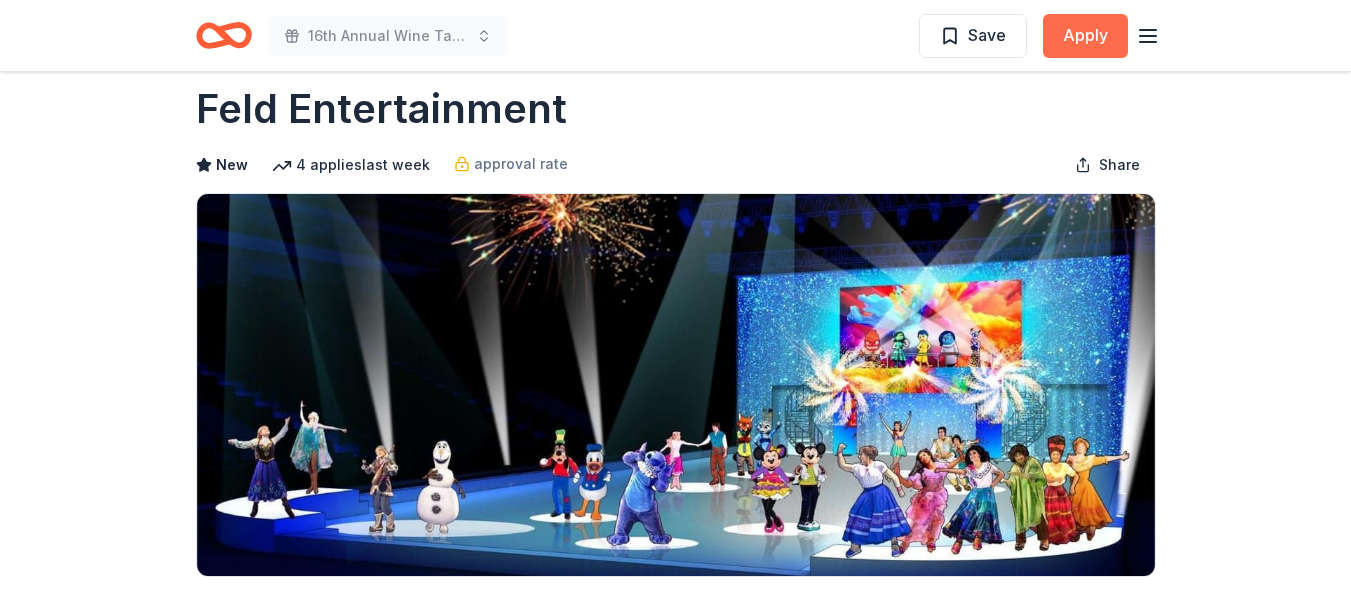 click on "Apply" at bounding box center (1085, 36) 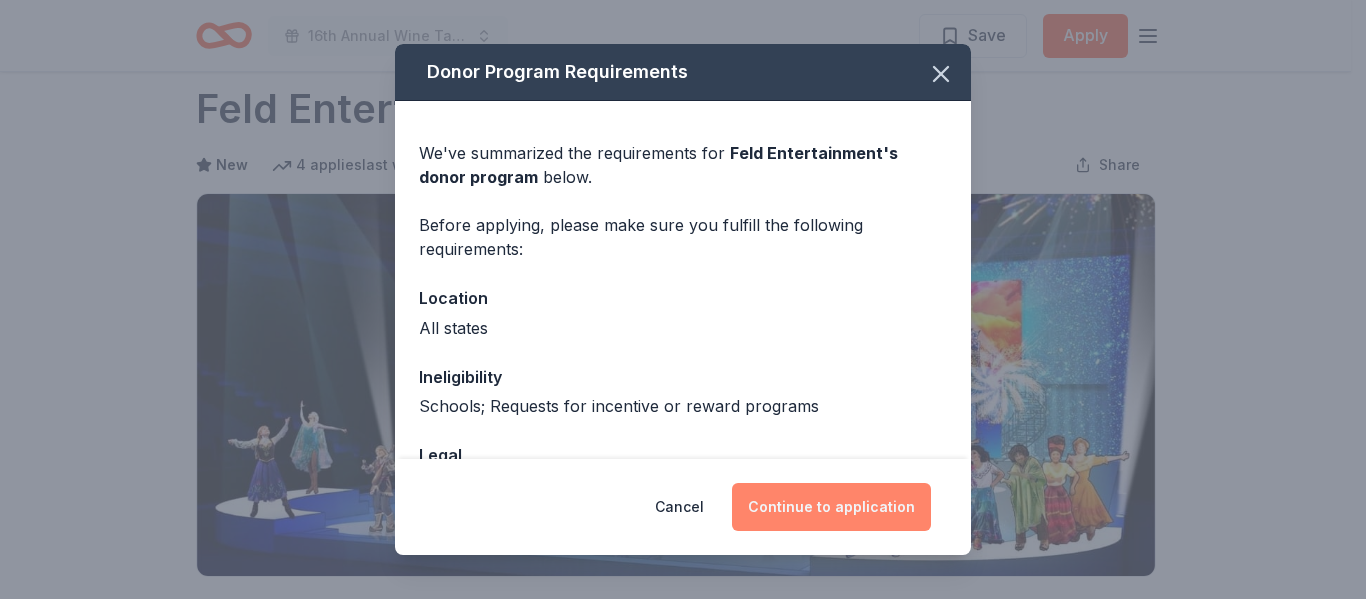 click on "Continue to application" at bounding box center (831, 507) 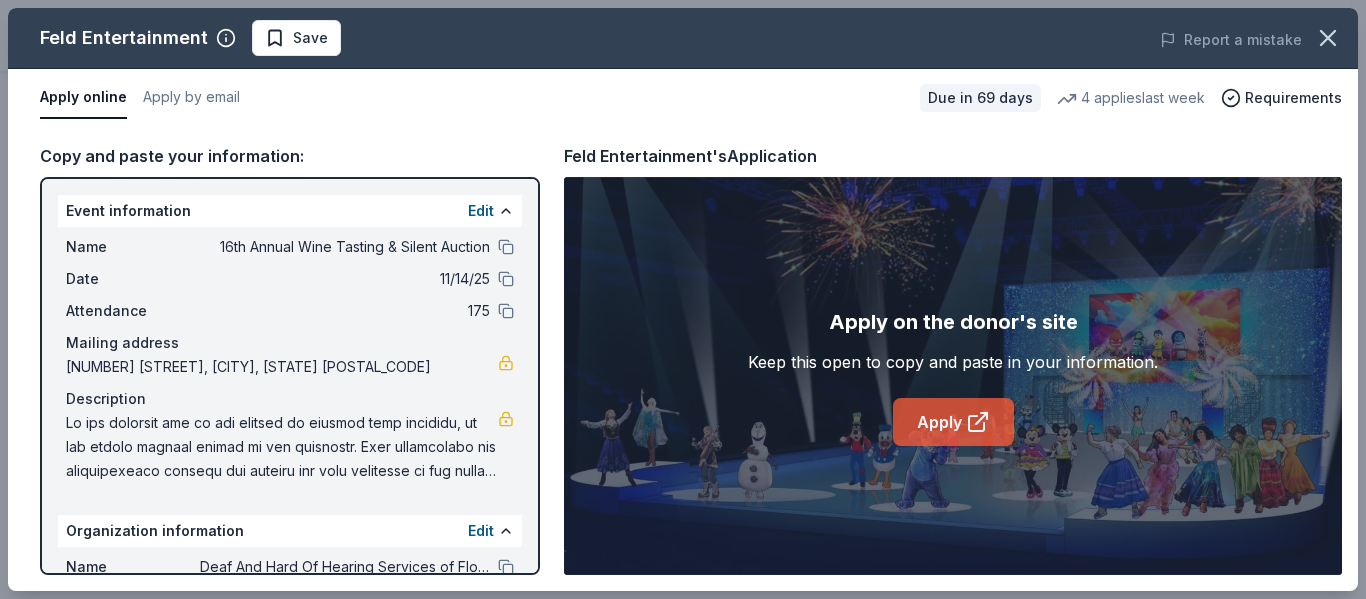 click on "Apply" at bounding box center [953, 422] 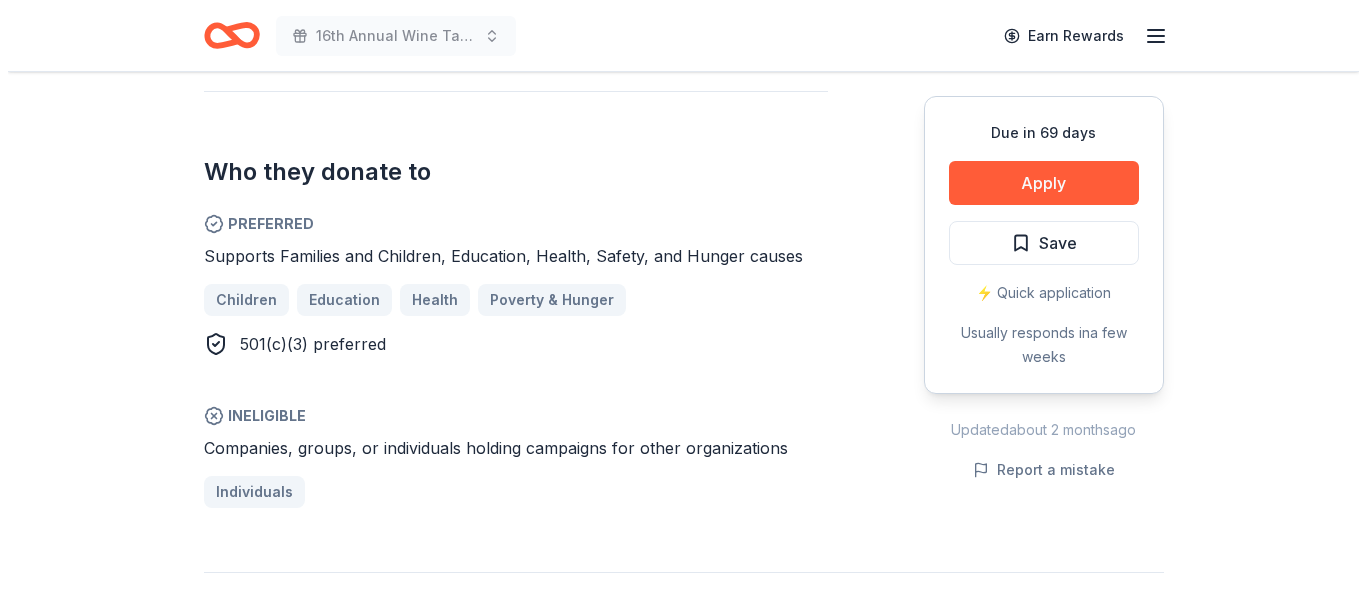 scroll, scrollTop: 1075, scrollLeft: 0, axis: vertical 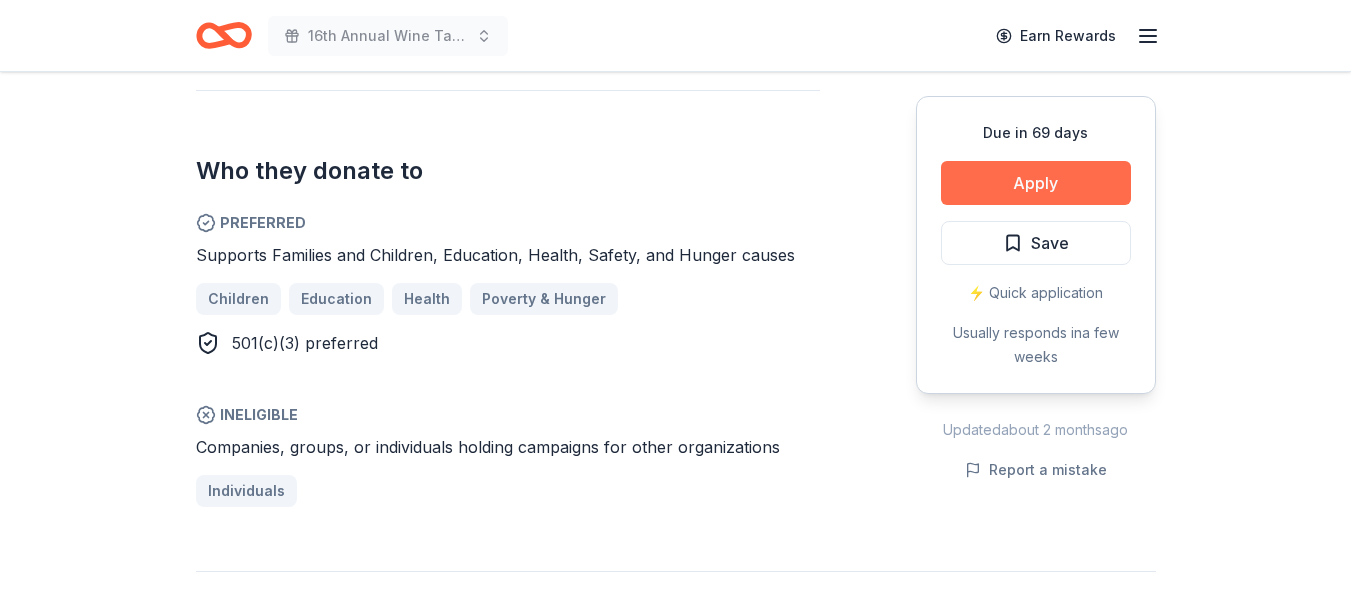 click on "Apply" at bounding box center [1036, 183] 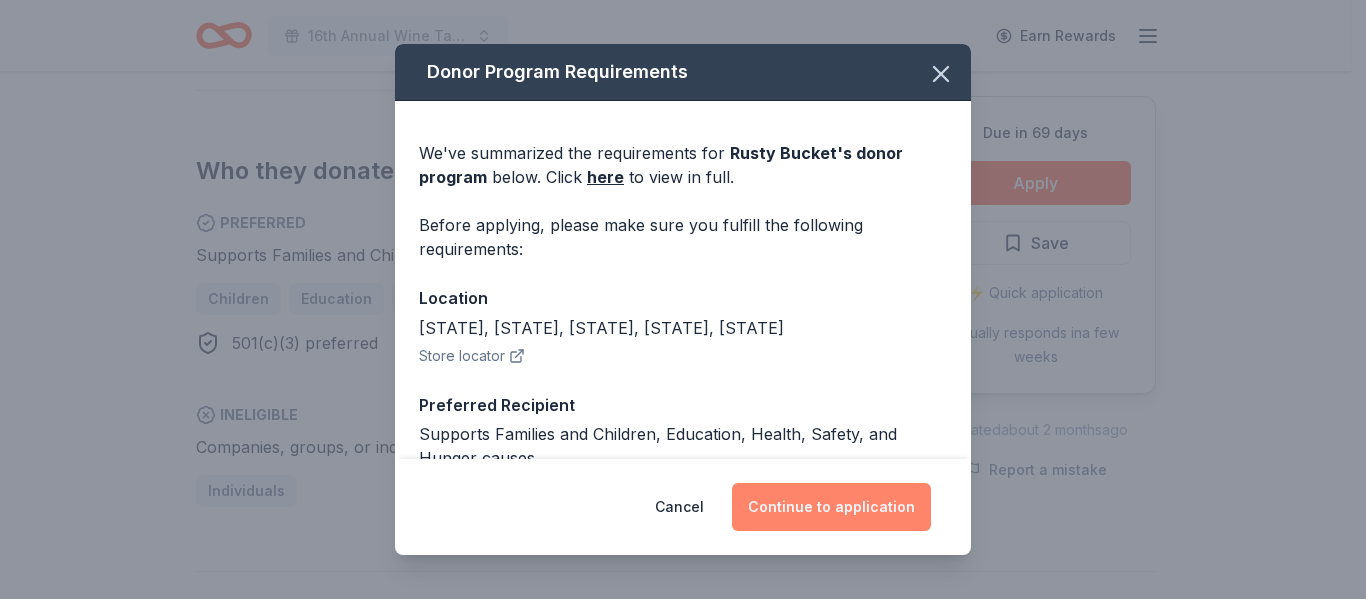 click on "Continue to application" at bounding box center (831, 507) 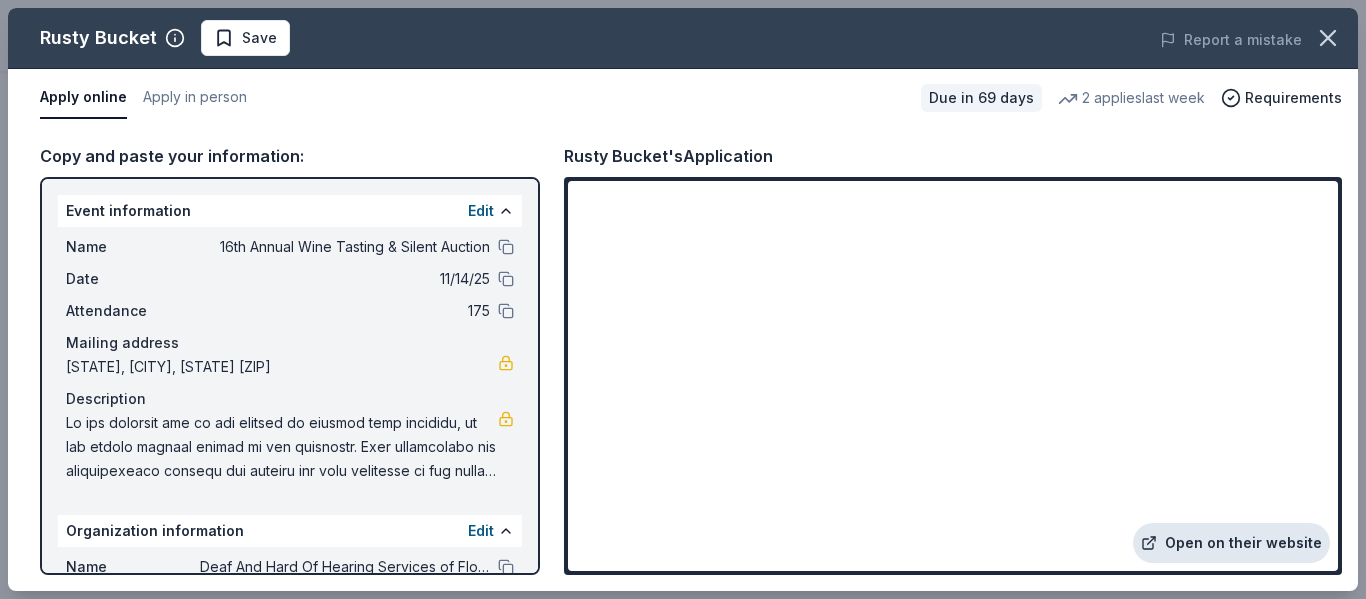 click on "Open on their website" at bounding box center (1231, 543) 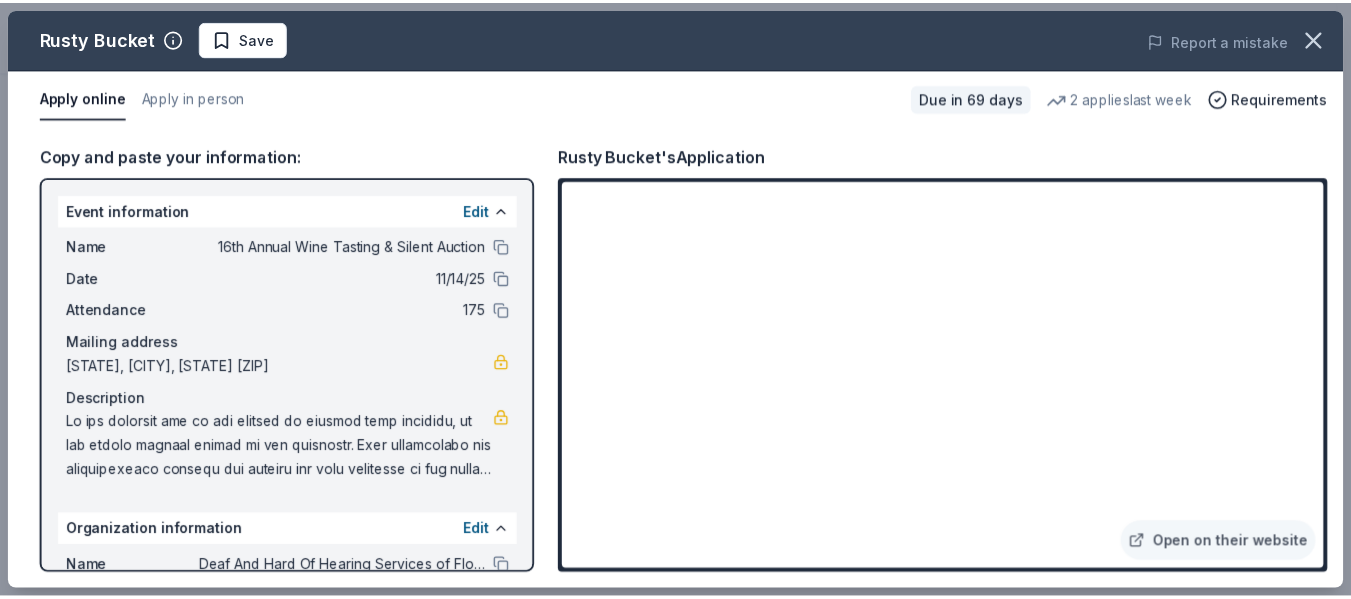scroll, scrollTop: 198, scrollLeft: 0, axis: vertical 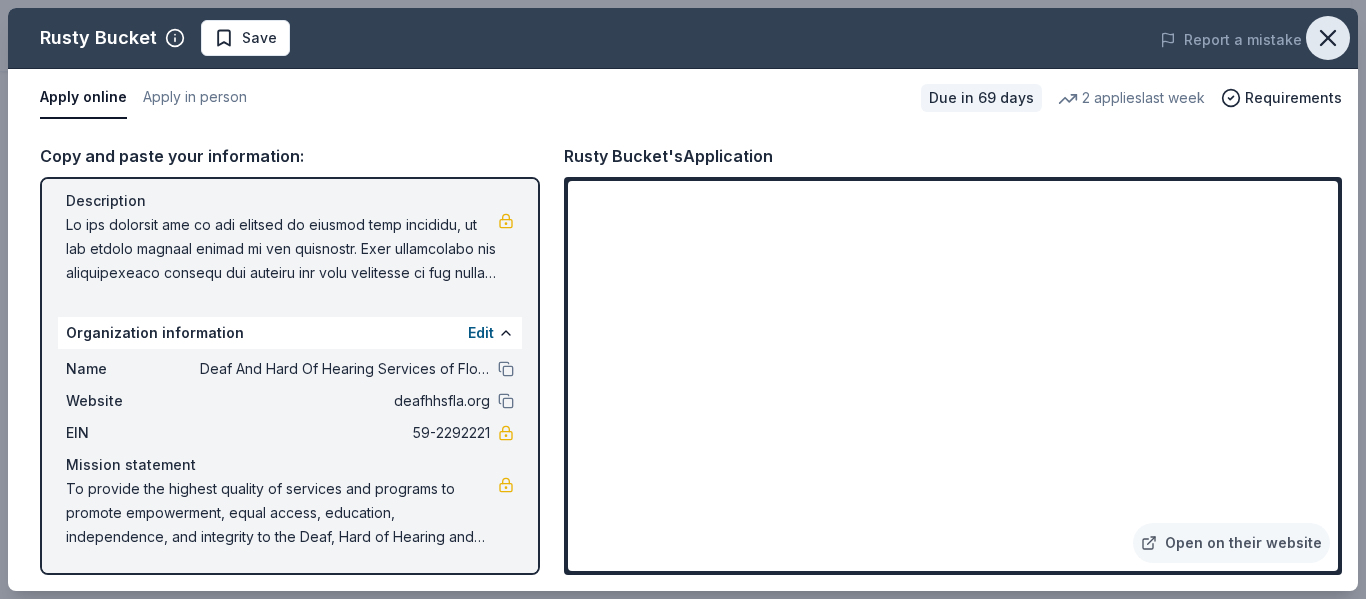 click 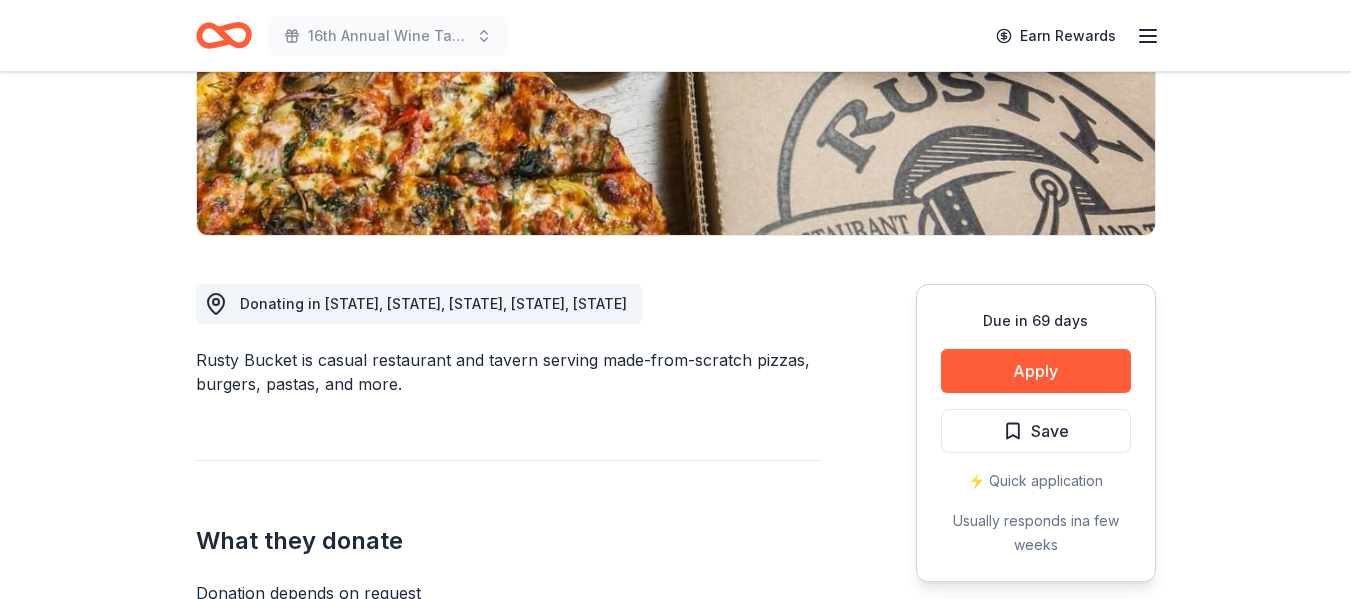 scroll, scrollTop: 371, scrollLeft: 0, axis: vertical 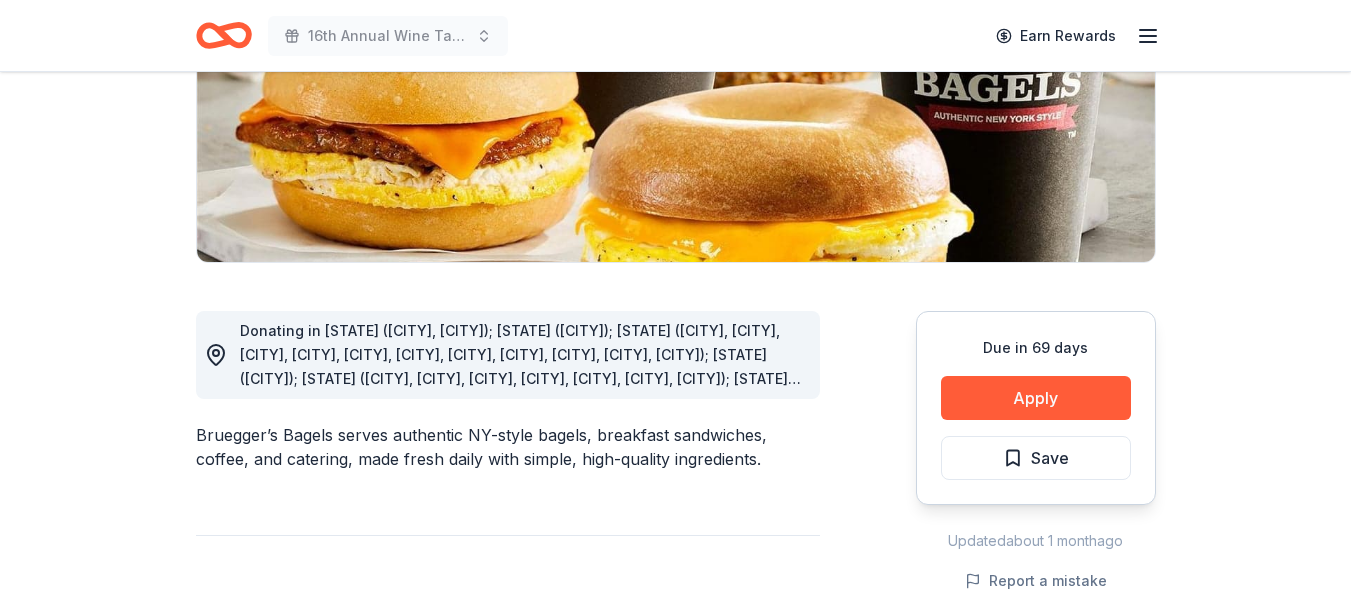 click on "Donating in [STATE] ([CITY], [CITY]); [STATE] ([CITY]); [STATE] ([CITY], [CITY], [CITY], [CITY], [CITY], [CITY], [CITY], [CITY], [CITY], [CITY], [CITY]); [STATE] ([CITY]); [STATE] ([CITY], [CITY], [CITY], [CITY], [CITY], [CITY], [CITY]); [STATE] ([CITY], [CITY]); [STATE] ([CITY], [CITY], [CITY], [CITY], [CITY], [CITY], [CITY], [CITY], [CITY], [CITY], [CITY], [CITY]); [STATE] ([CITY], [CITY], [CITY], [CITY], [CITY]); [STATE] ([CITY]); [STATE] ([CITY]); [STATE] ([CITY]); [STATE] ([CITY], [CITY], [CITY], [CITY], [CITY]); [STATE] ([CITY], [CITY]); [STATE] ([CITY], [CITY]); [STATE] ([CITY]); [STATE] ([CITY])" at bounding box center [520, 414] 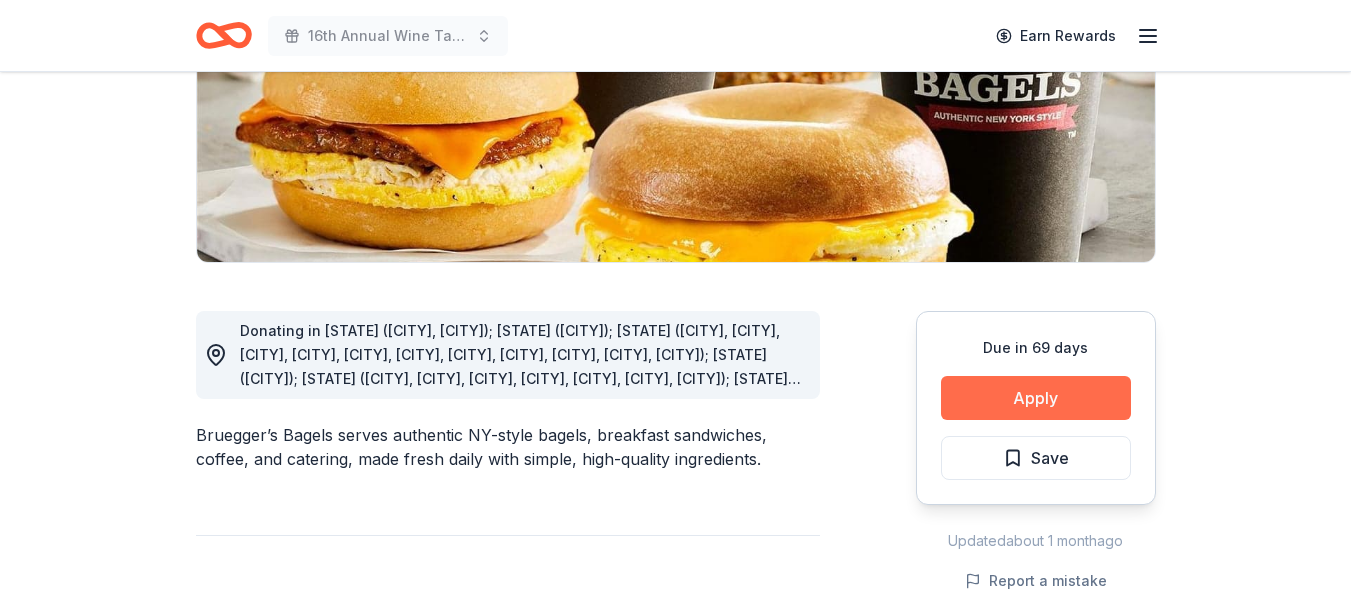 click on "Apply" at bounding box center (1036, 398) 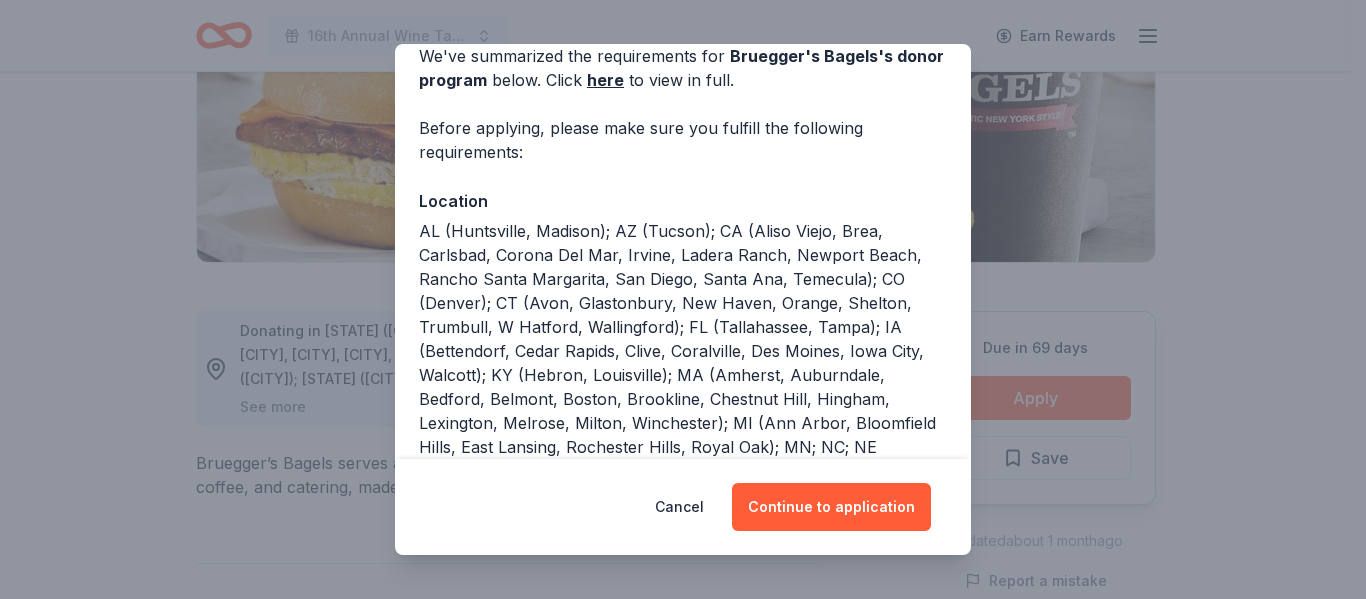 scroll, scrollTop: 100, scrollLeft: 0, axis: vertical 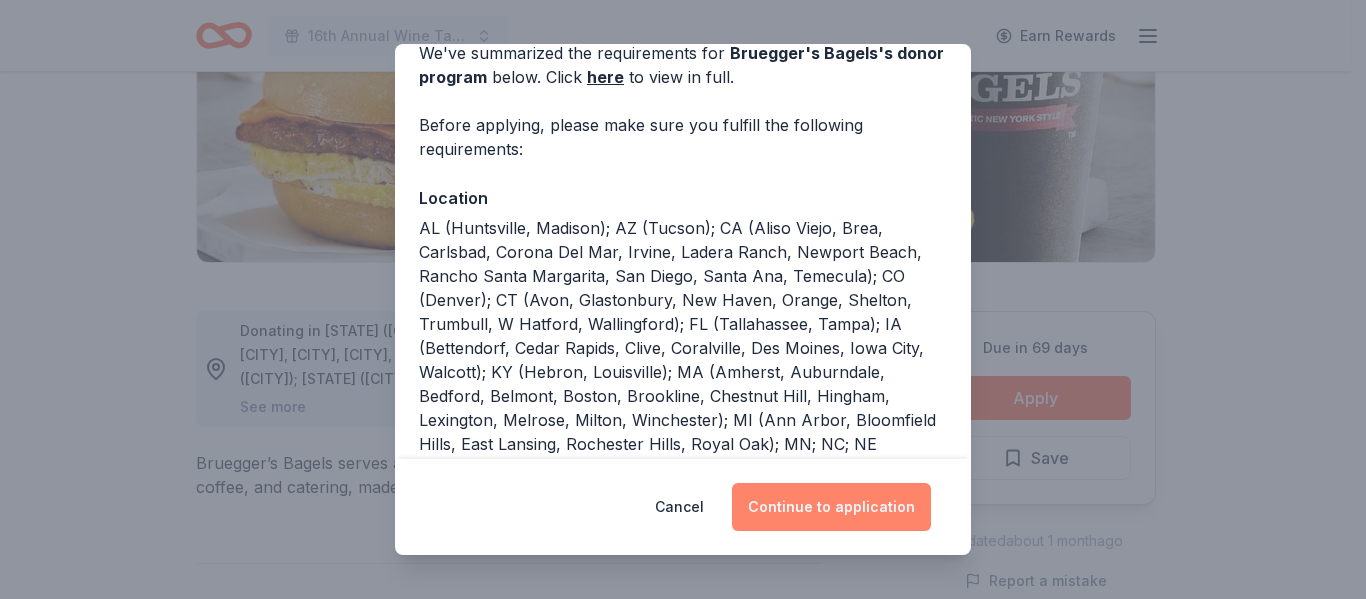 click on "Continue to application" at bounding box center (831, 507) 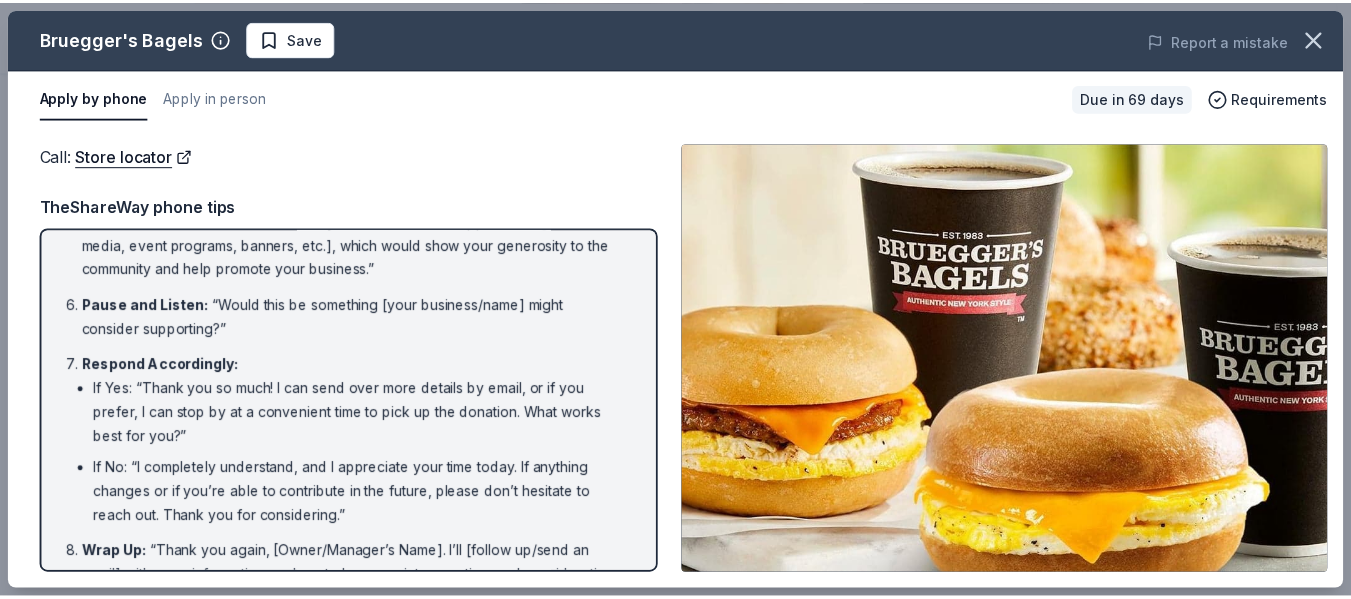 scroll, scrollTop: 429, scrollLeft: 0, axis: vertical 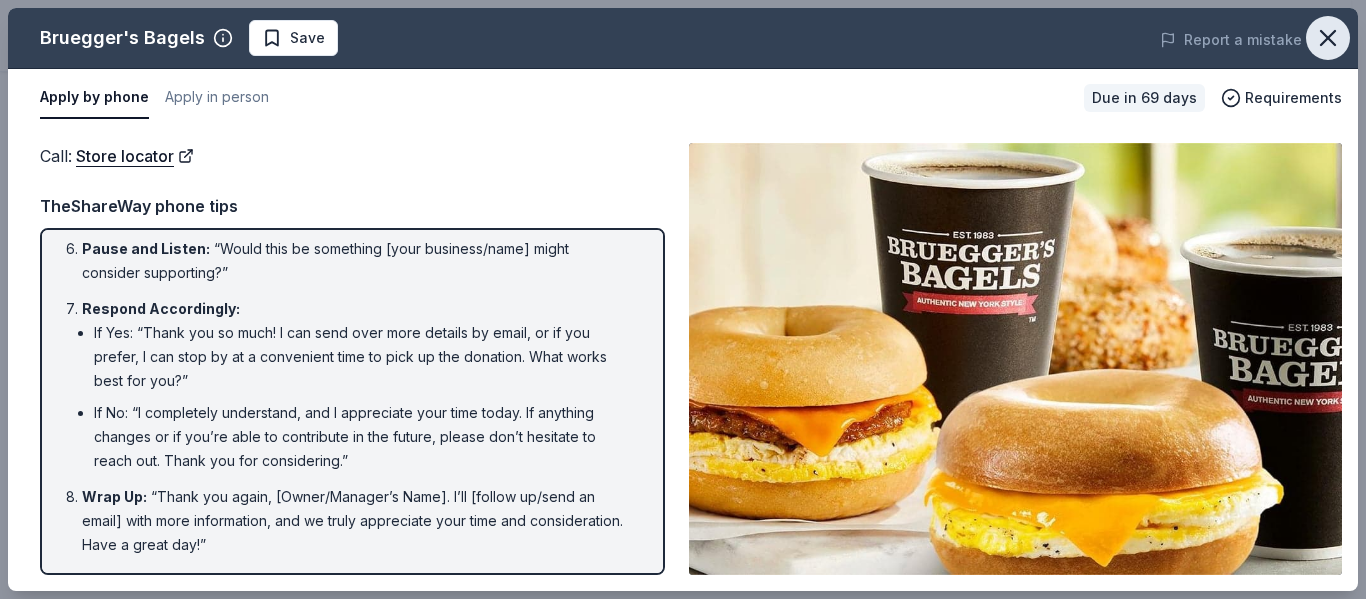 click 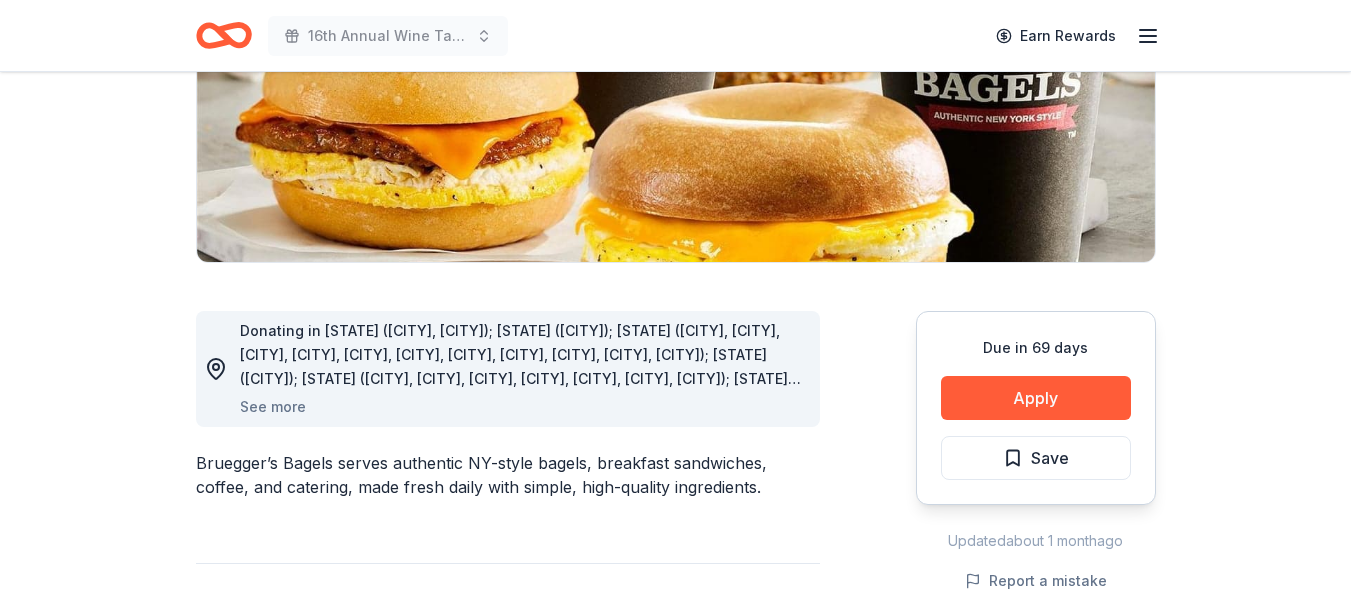 click on "Due in 69 days Apply Save" at bounding box center (1036, 408) 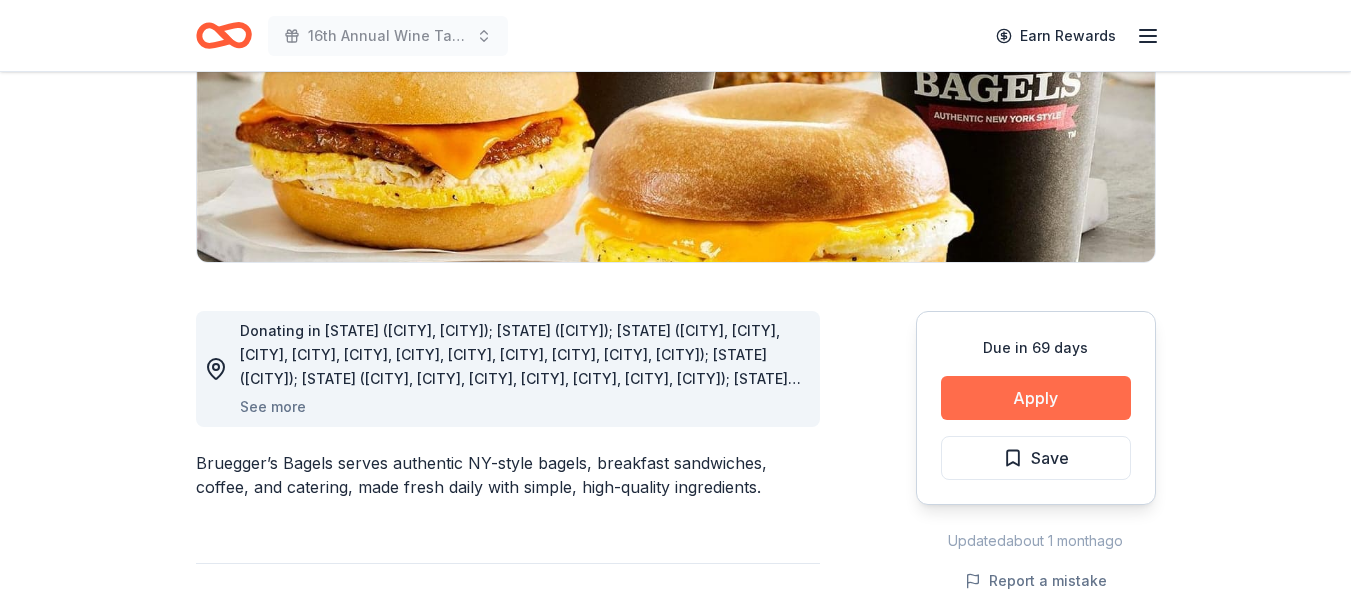click on "Apply" at bounding box center (1036, 398) 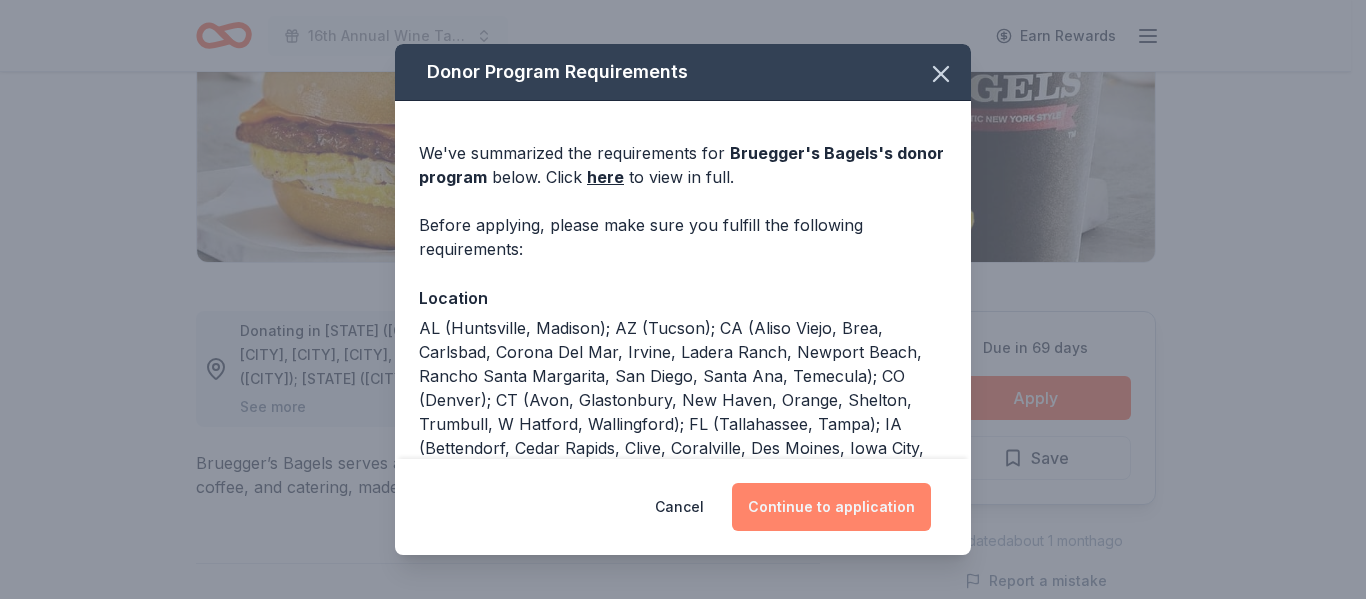click on "Continue to application" at bounding box center (831, 507) 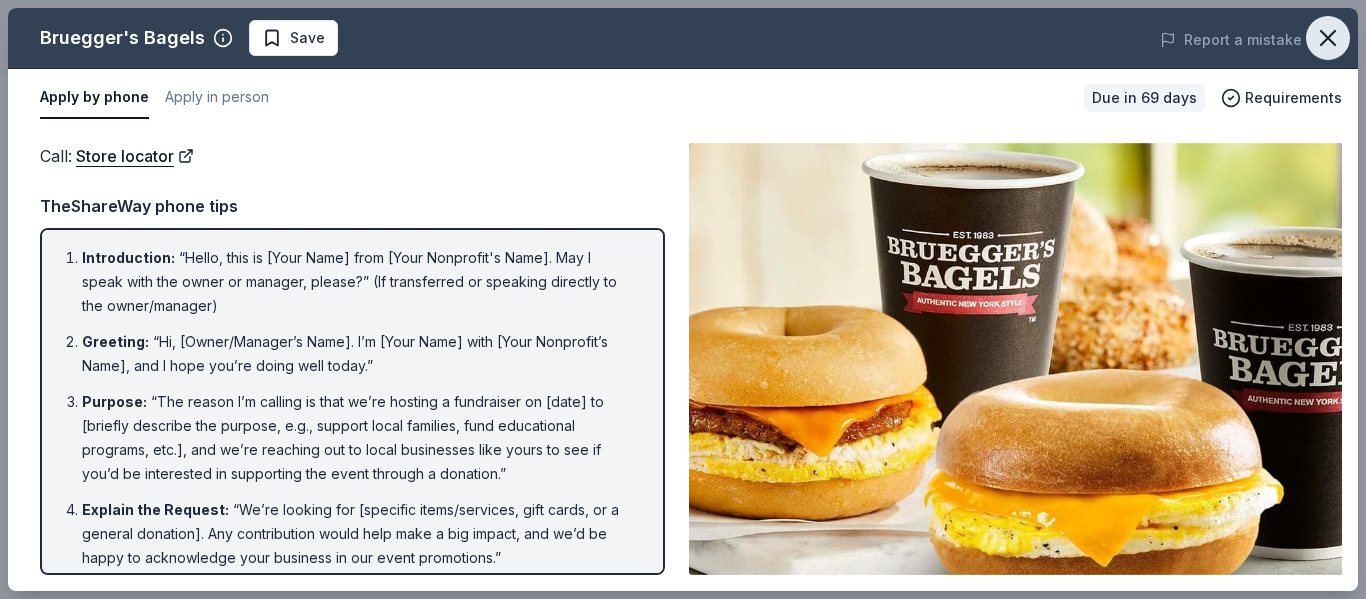click at bounding box center (1328, 38) 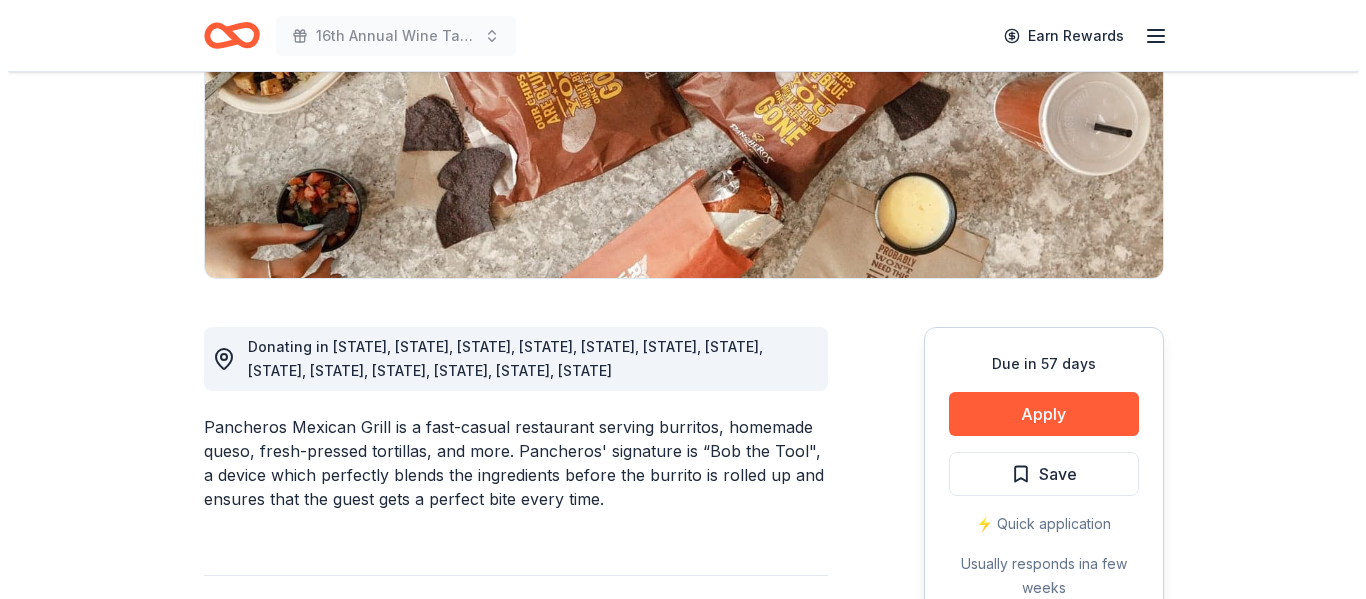 scroll, scrollTop: 339, scrollLeft: 0, axis: vertical 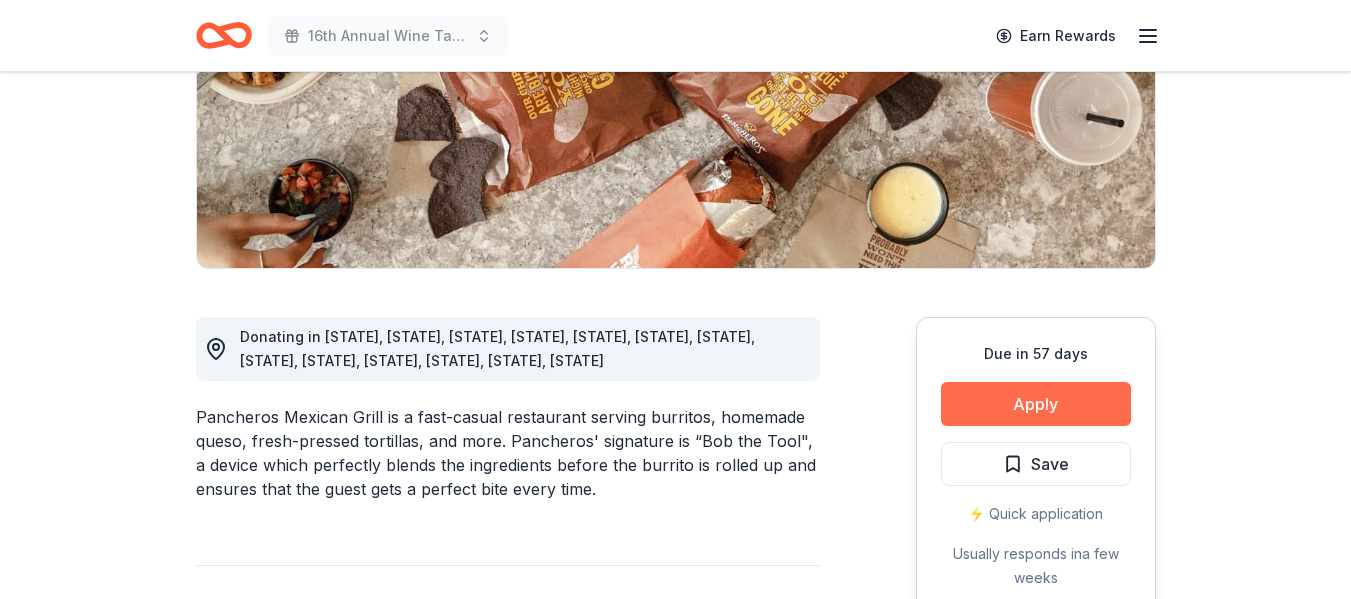 click on "Apply" at bounding box center (1036, 404) 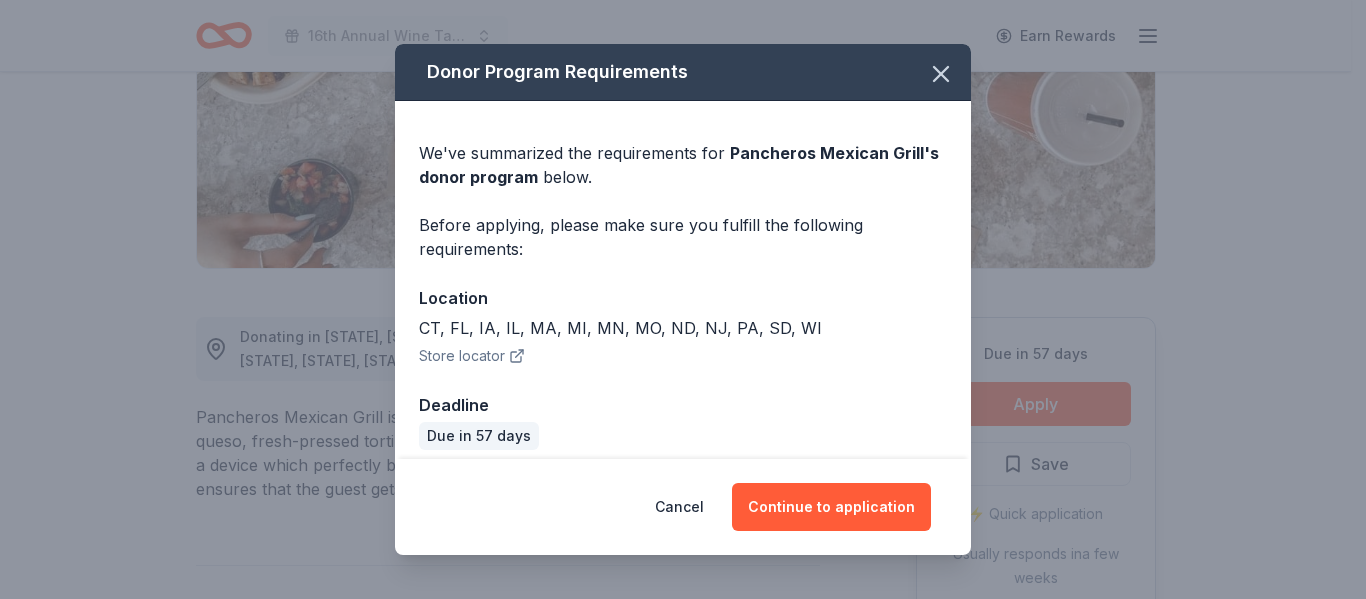 scroll, scrollTop: 15, scrollLeft: 0, axis: vertical 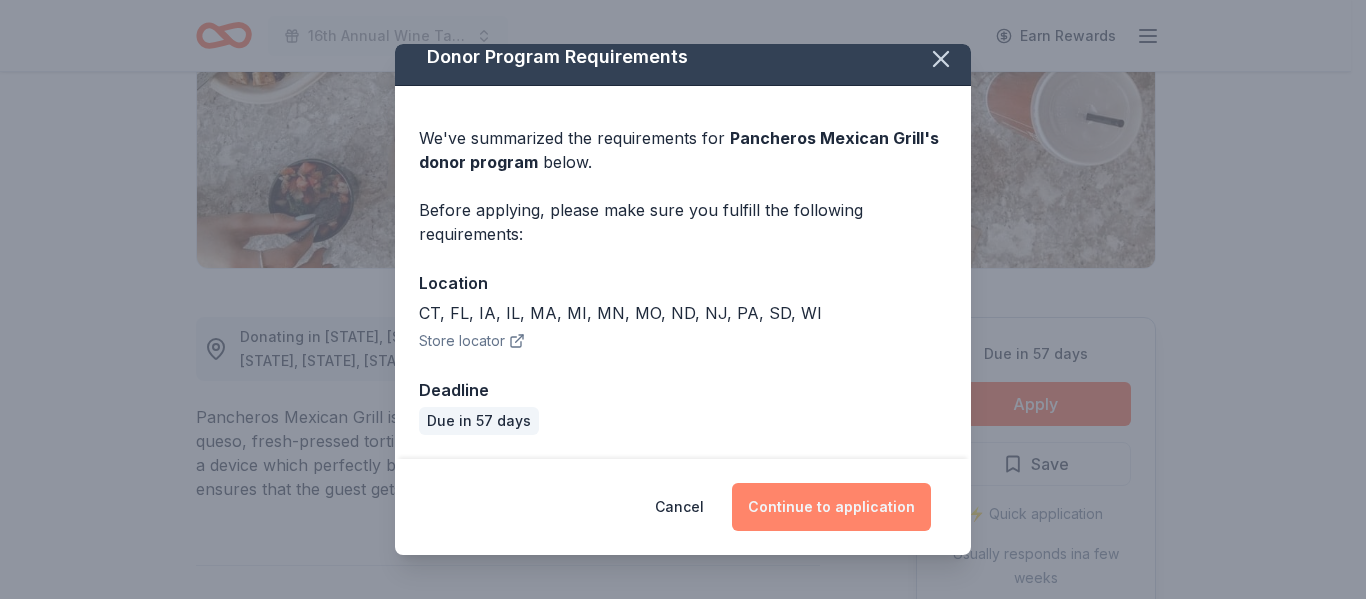 click on "Continue to application" at bounding box center (831, 507) 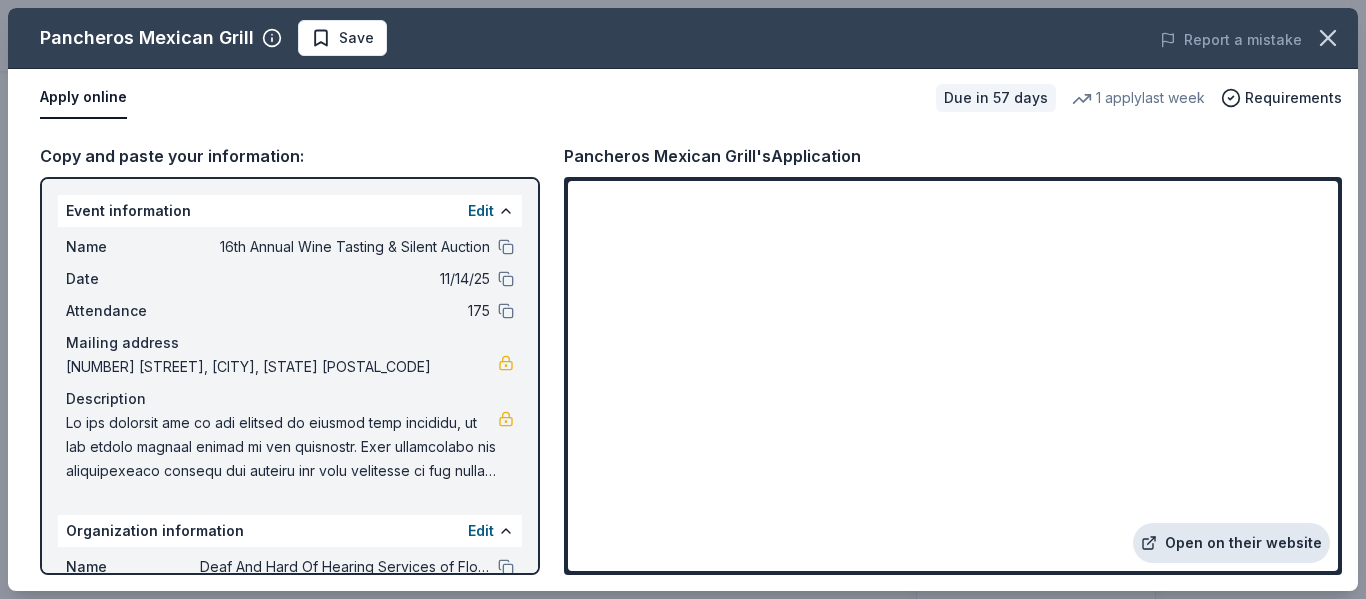 click on "Open on their website" at bounding box center [1231, 543] 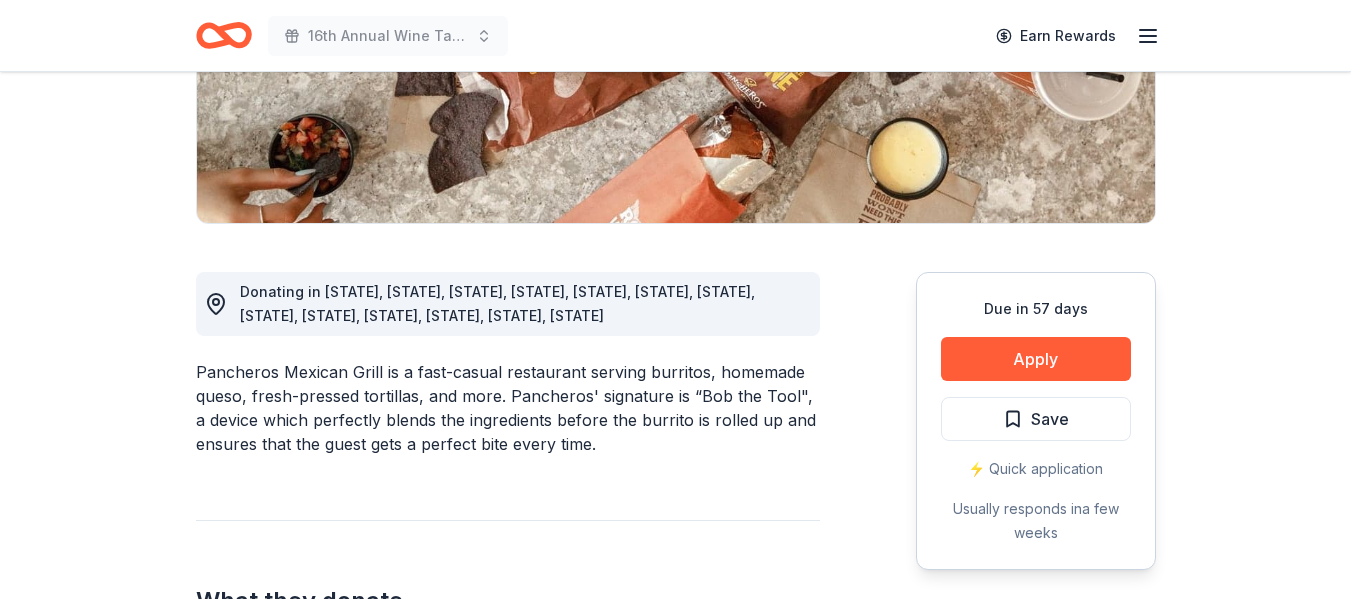 scroll, scrollTop: 386, scrollLeft: 0, axis: vertical 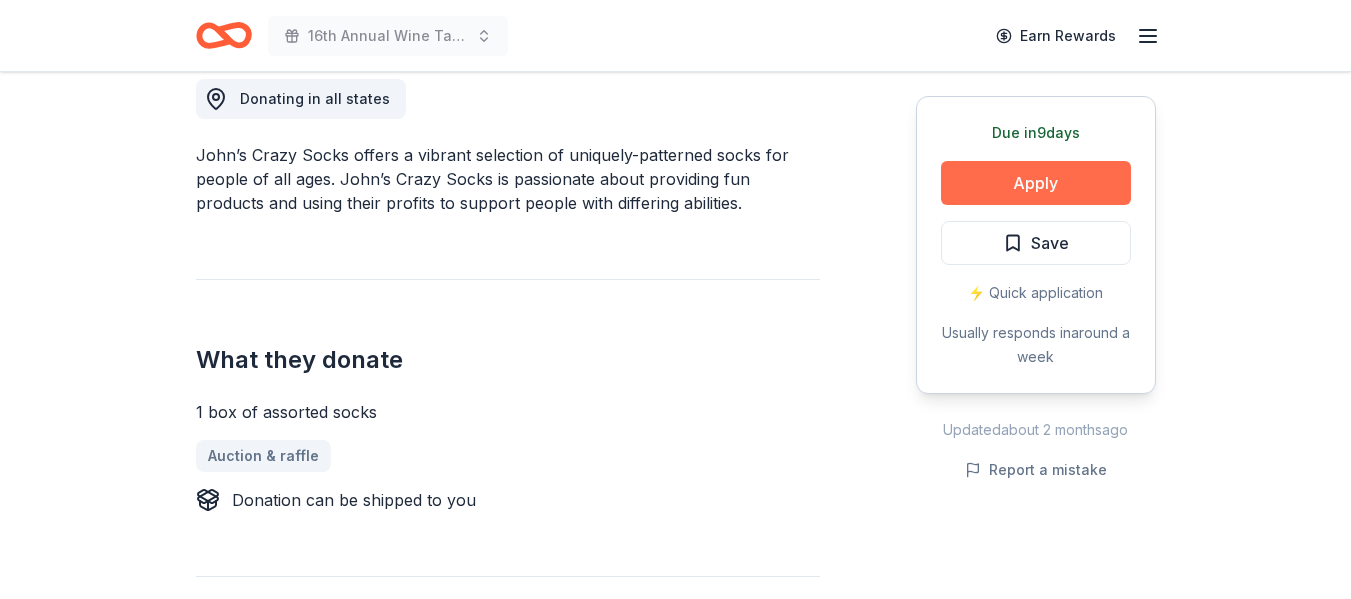 click on "Apply" at bounding box center [1036, 183] 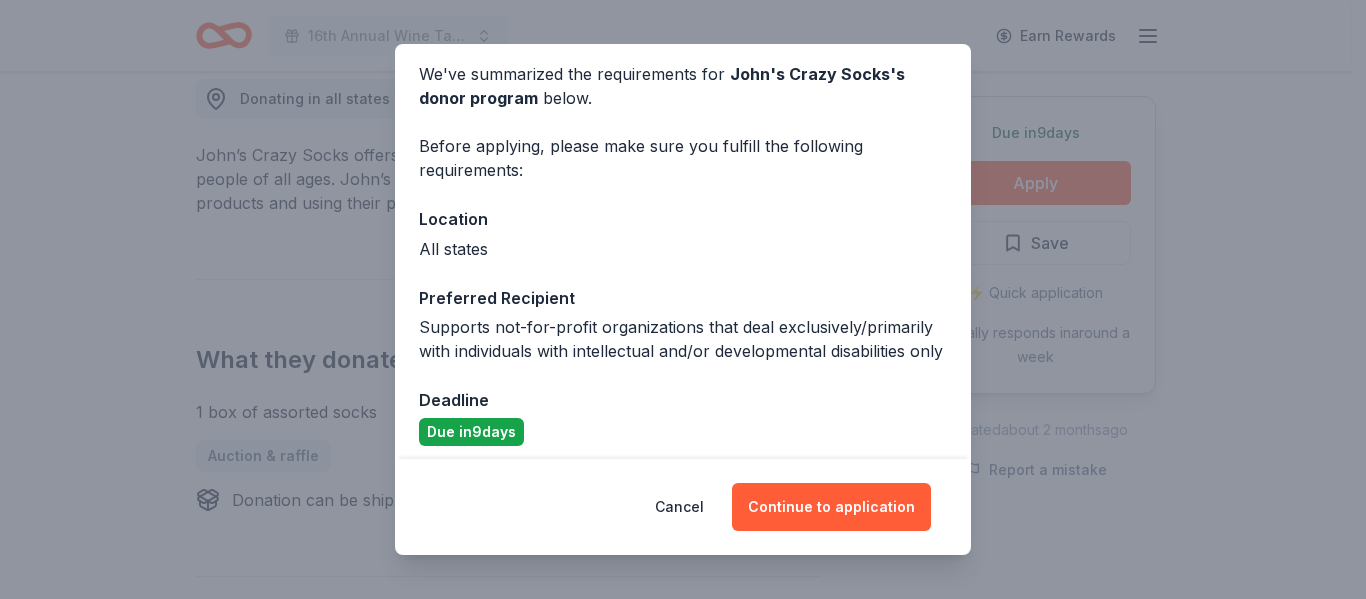 scroll, scrollTop: 114, scrollLeft: 0, axis: vertical 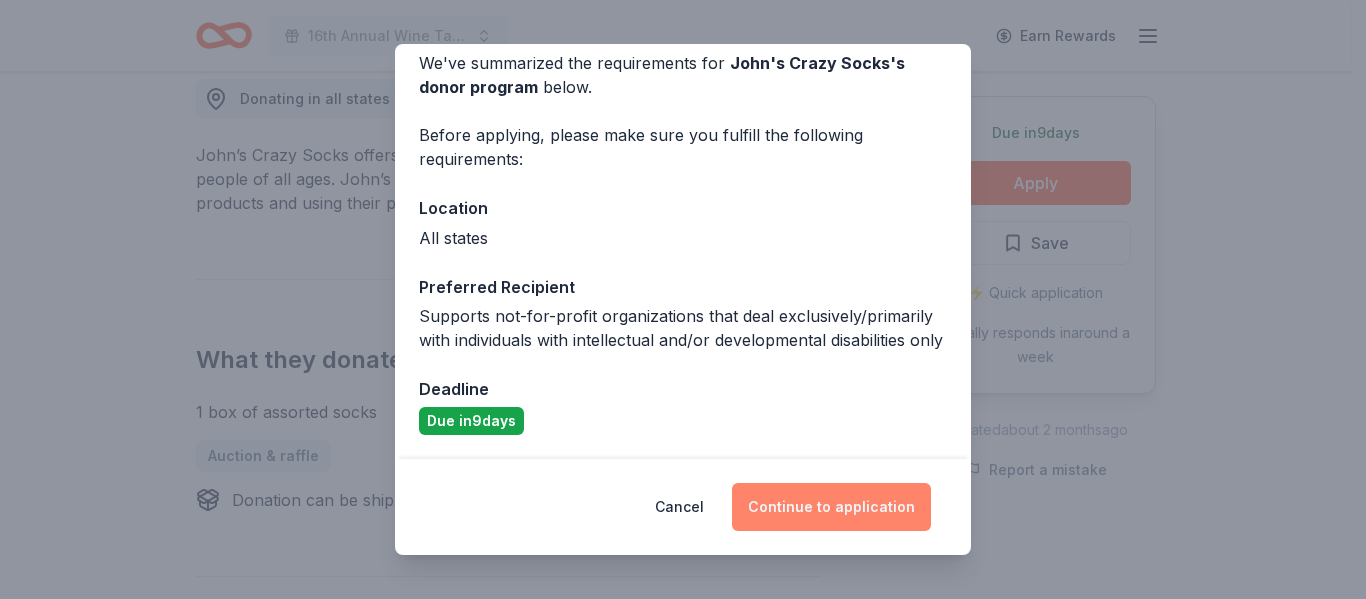 click on "Continue to application" at bounding box center (831, 507) 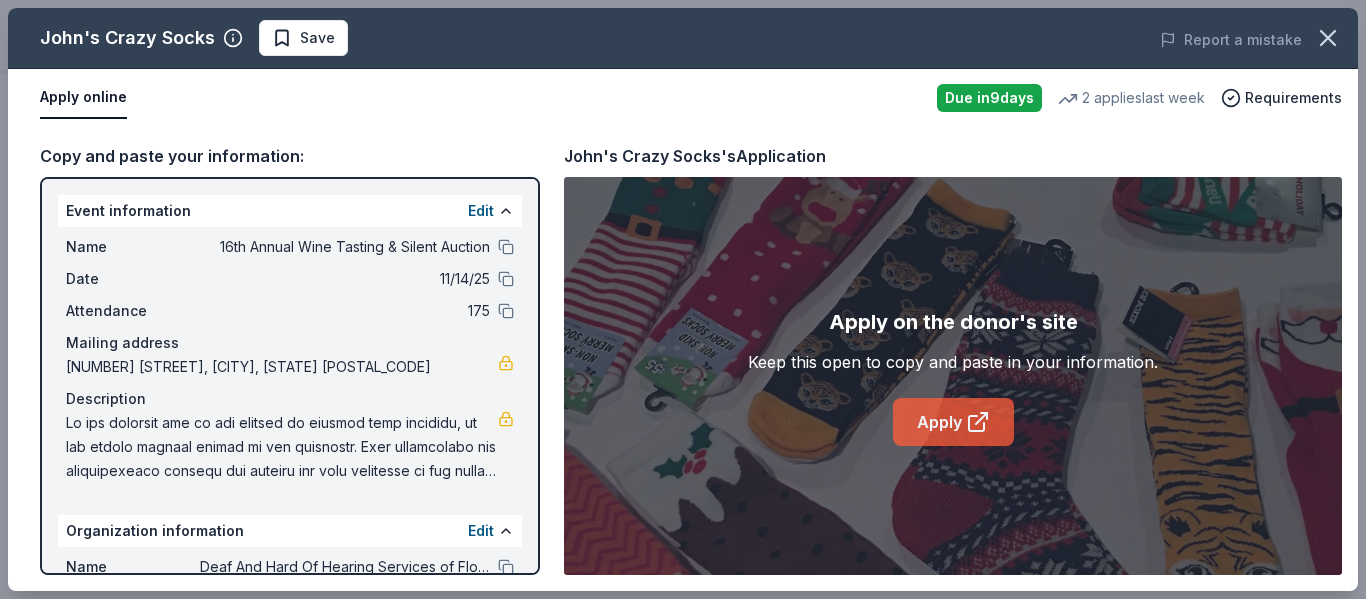 click on "Apply" at bounding box center (953, 422) 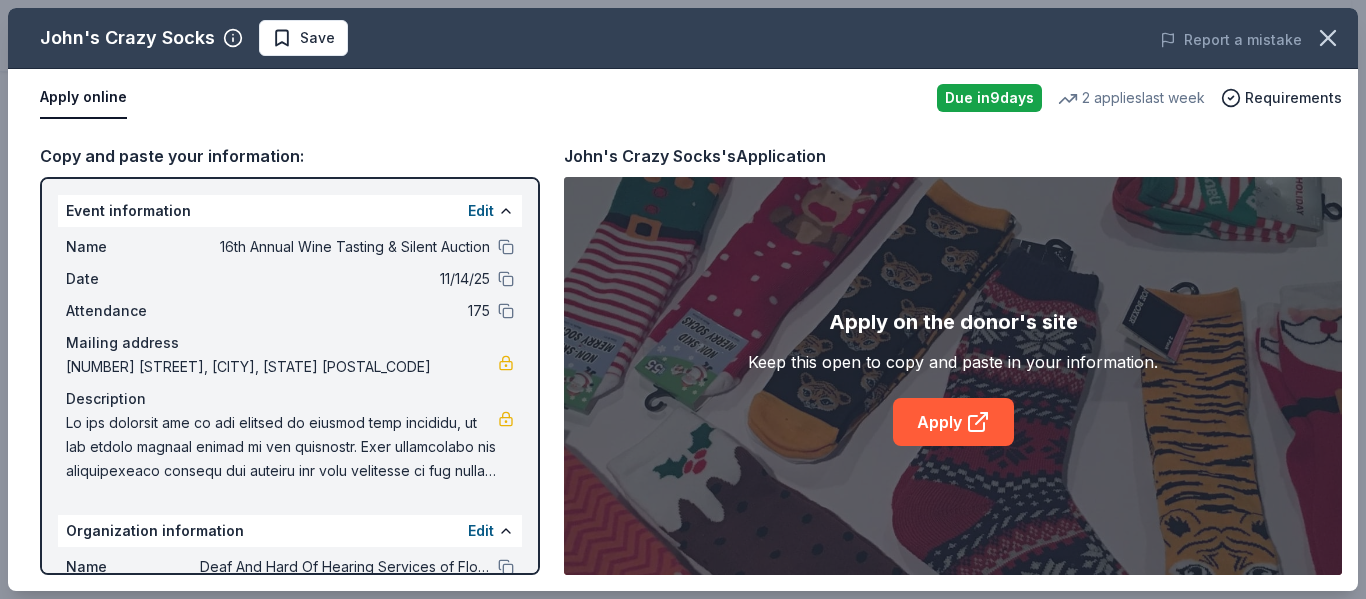 click on "John's Crazy Socks Save Report a mistake" at bounding box center [683, 38] 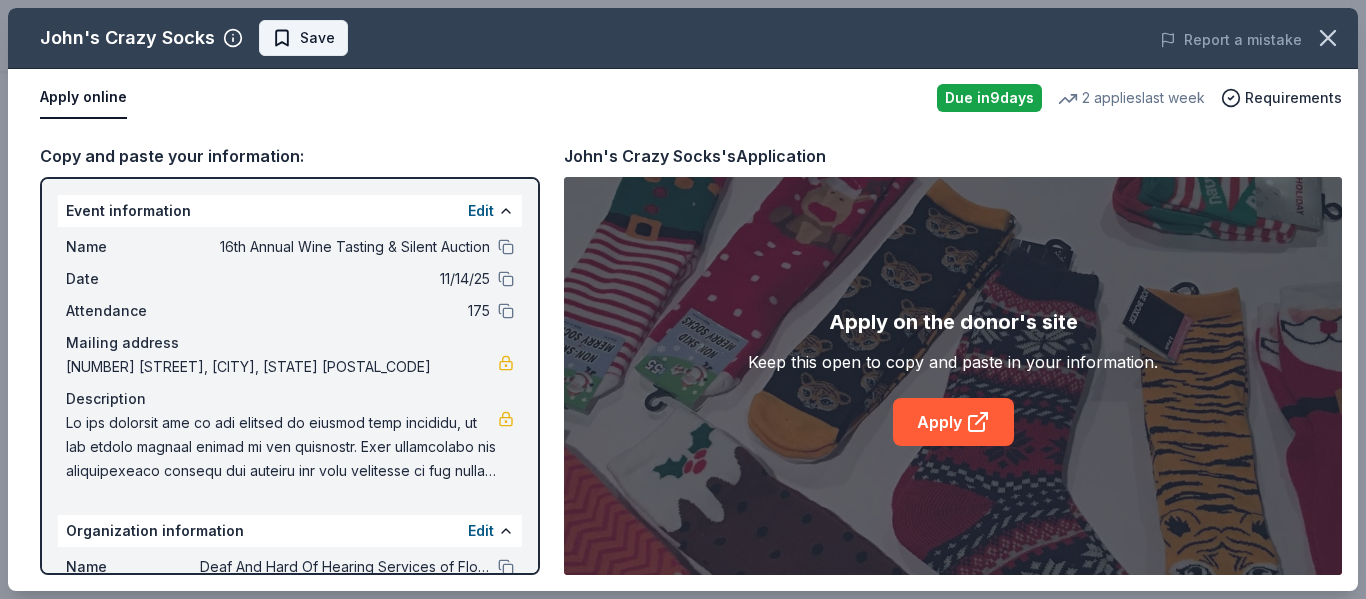 click on "Save" at bounding box center [317, 38] 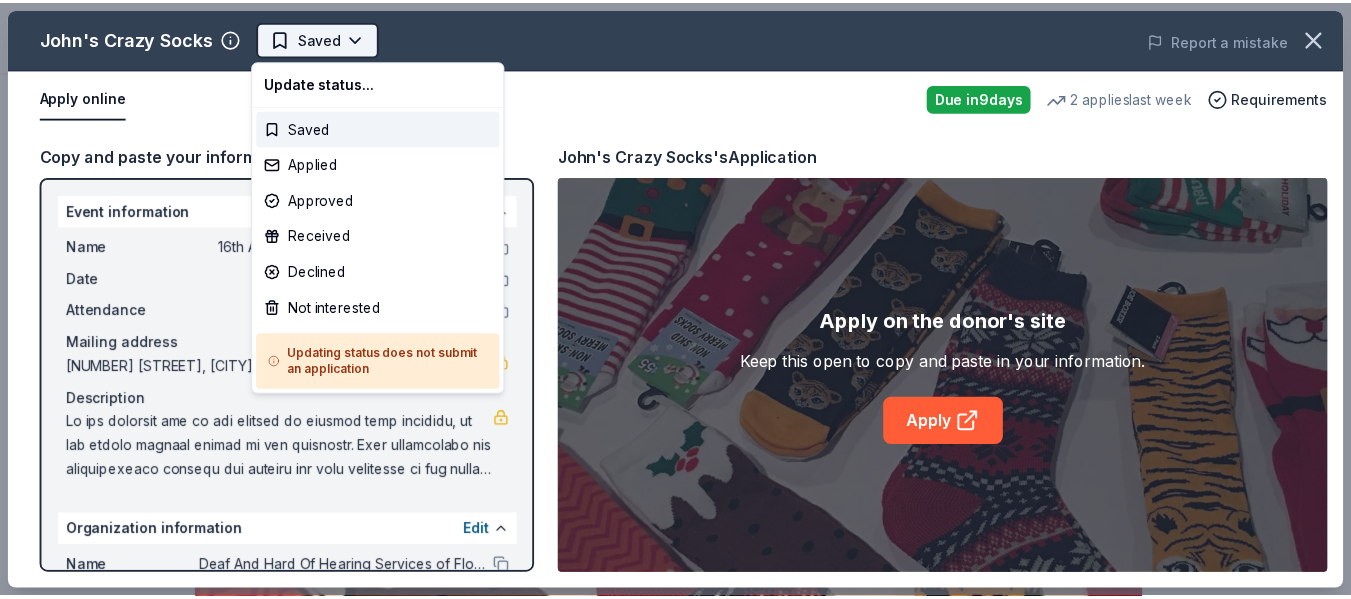 scroll, scrollTop: 0, scrollLeft: 0, axis: both 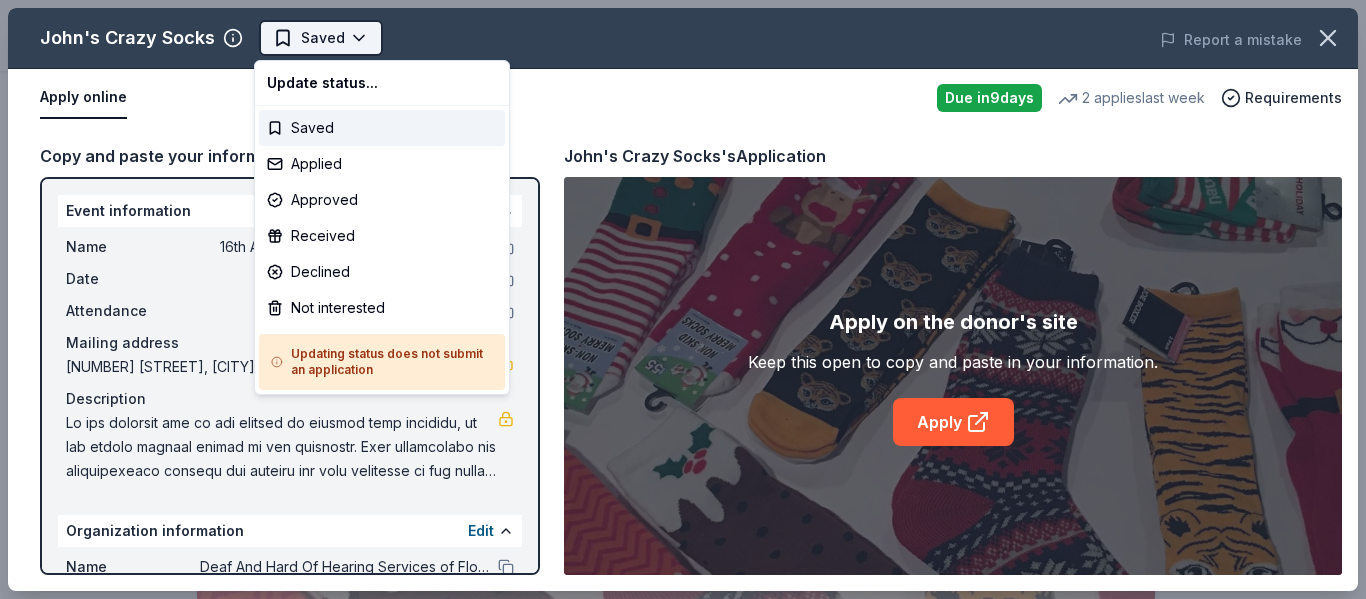 click on "16th Annual Wine Tasting & Silent Auction Saved Apply Due in  9  days Share John's Crazy Socks 3.8 • 5  reviews 2   applies  last week approval rate donation value Share Donating in all states John’s Crazy Socks offers a vibrant selection of uniquely-patterned socks for people of all ages. John’s Crazy Socks is passionate about providing fun products and using their profits to support people with differing abilities. What they donate 1 box of assorted socks Auction & raffle Donation can be shipped to you Who they donate to  Preferred Supports not-for-profit organizations that deal exclusively/primarily with individuals with intellectual and/or developmental disabilities only Social Justice Due in  9  days Apply Saved ⚡️ Quick application Usually responds in  around a week Updated  about 2 months  ago Report a mistake approval rate 20 % approved 30 % declined 50 % no response donation value (average) 20% 70% 0% 10% $xx - $xx $xx - $xx $xx - $xx $xx - $xx Upgrade to Pro 3.8 • 5  reviews • Declined" at bounding box center [675, 299] 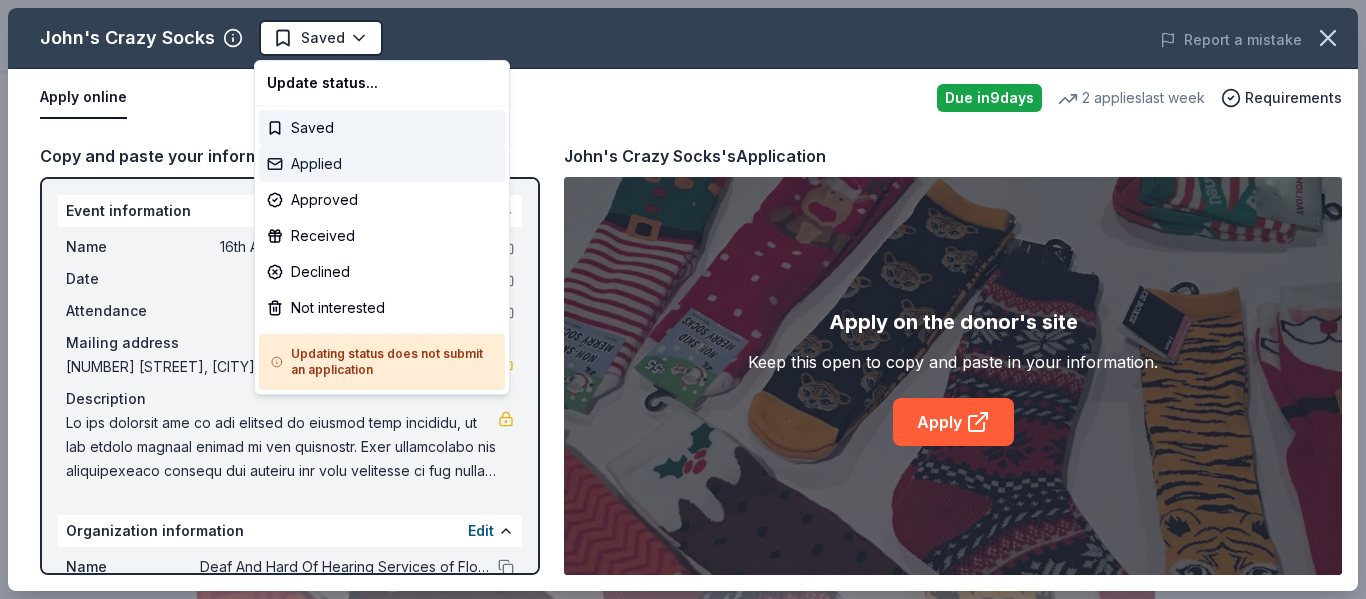 click on "Applied" at bounding box center (382, 164) 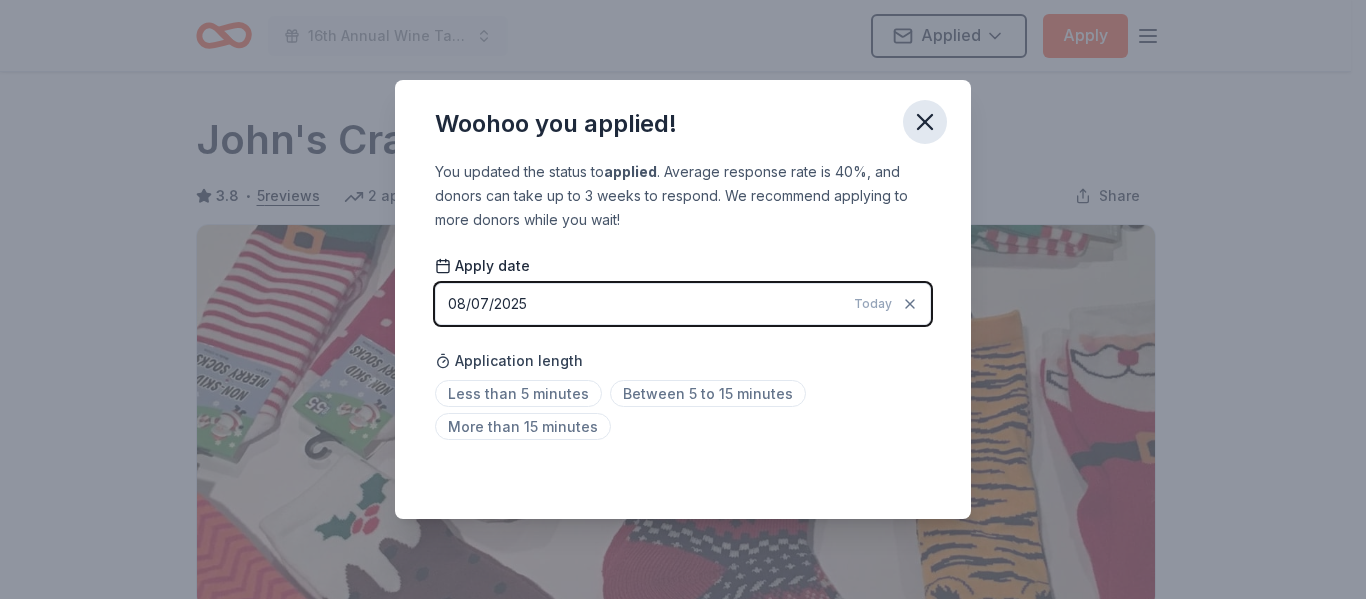 click 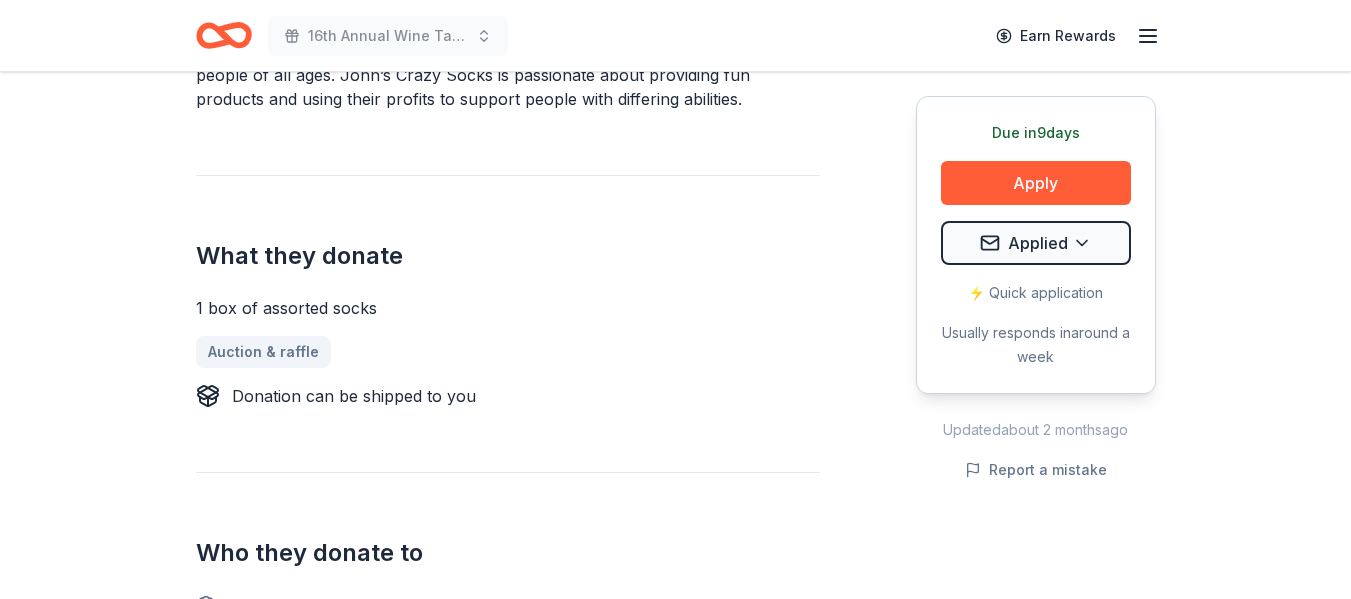 scroll, scrollTop: 686, scrollLeft: 0, axis: vertical 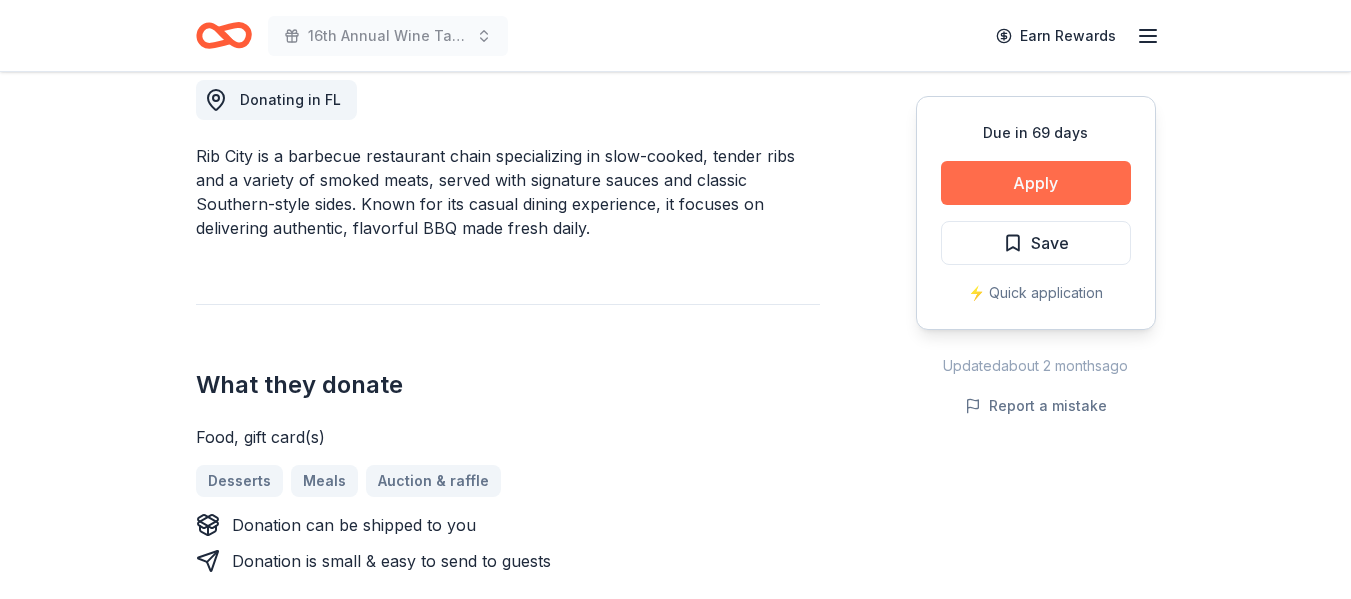 click on "Apply" at bounding box center [1036, 183] 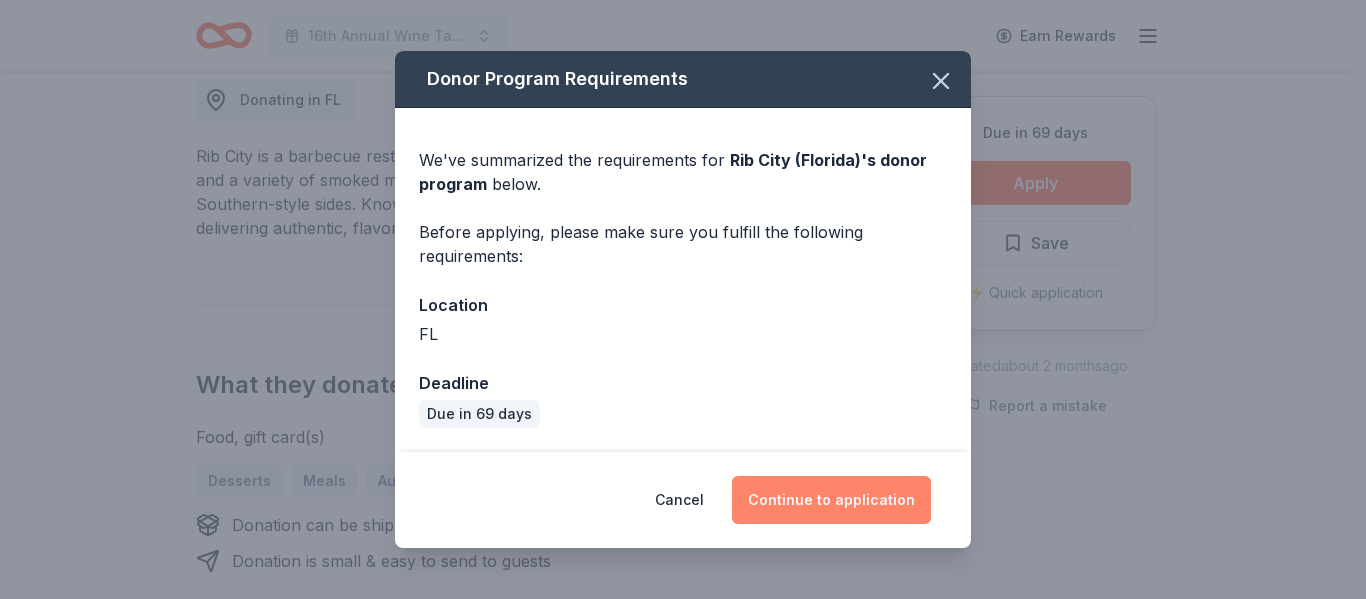 click on "Continue to application" at bounding box center [831, 500] 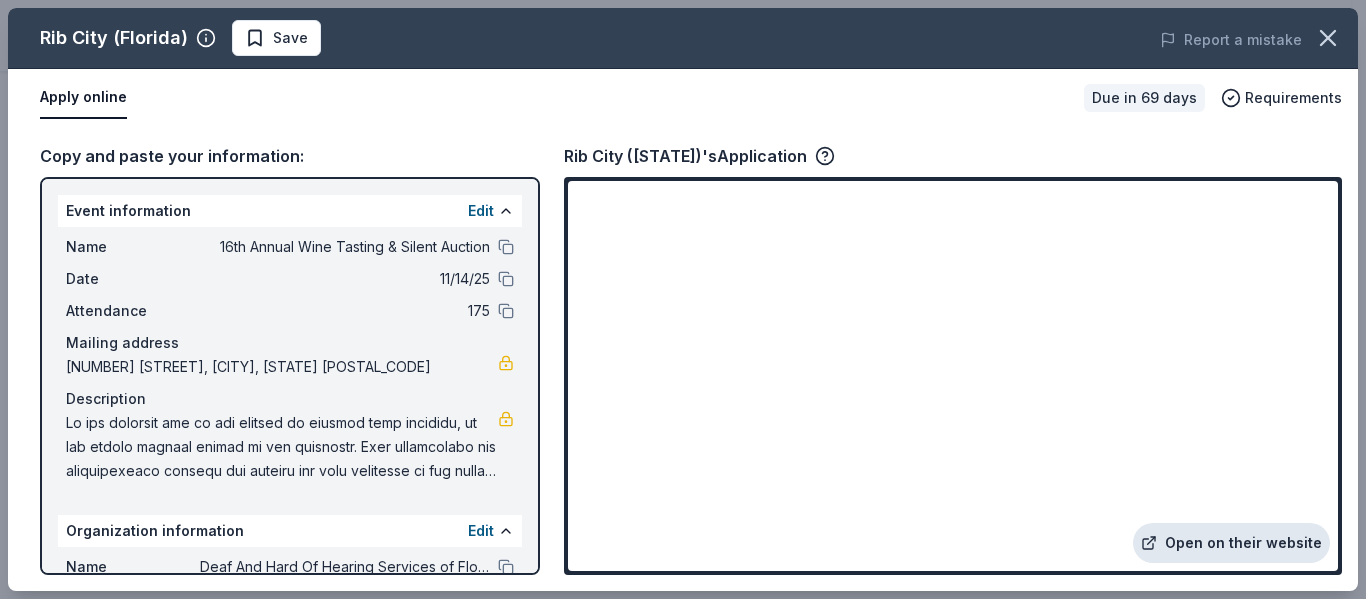 click on "Open on their website" at bounding box center [1231, 543] 